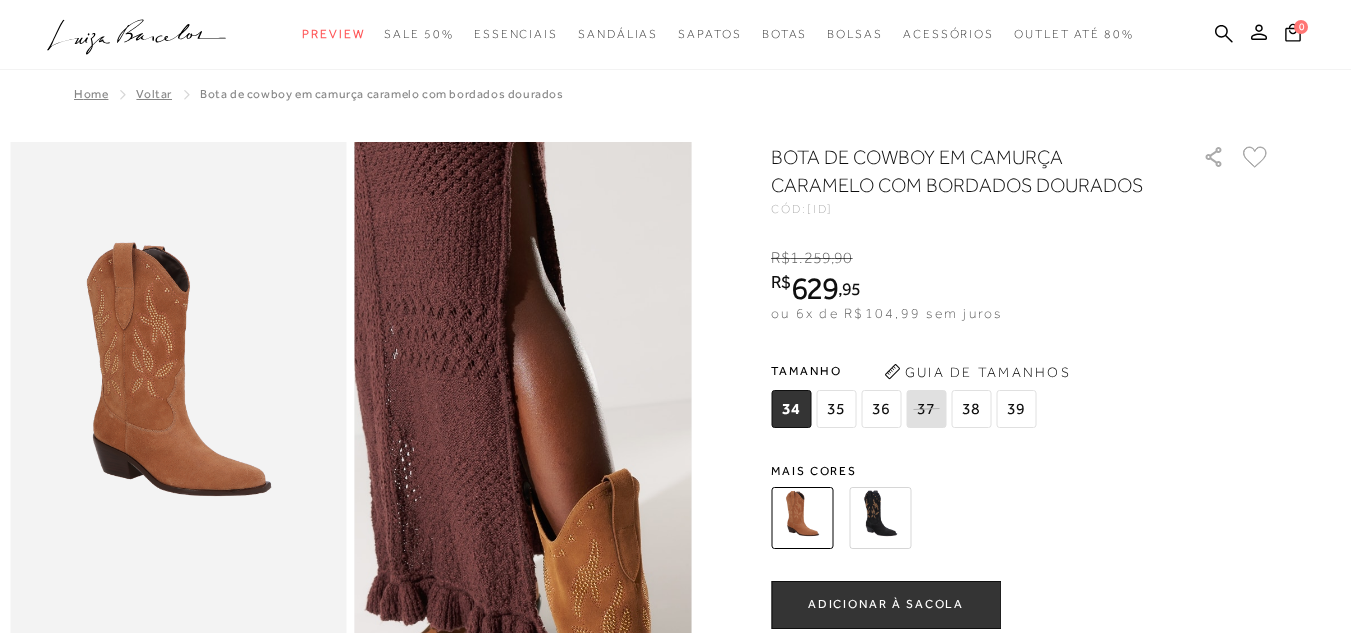 scroll, scrollTop: 0, scrollLeft: 0, axis: both 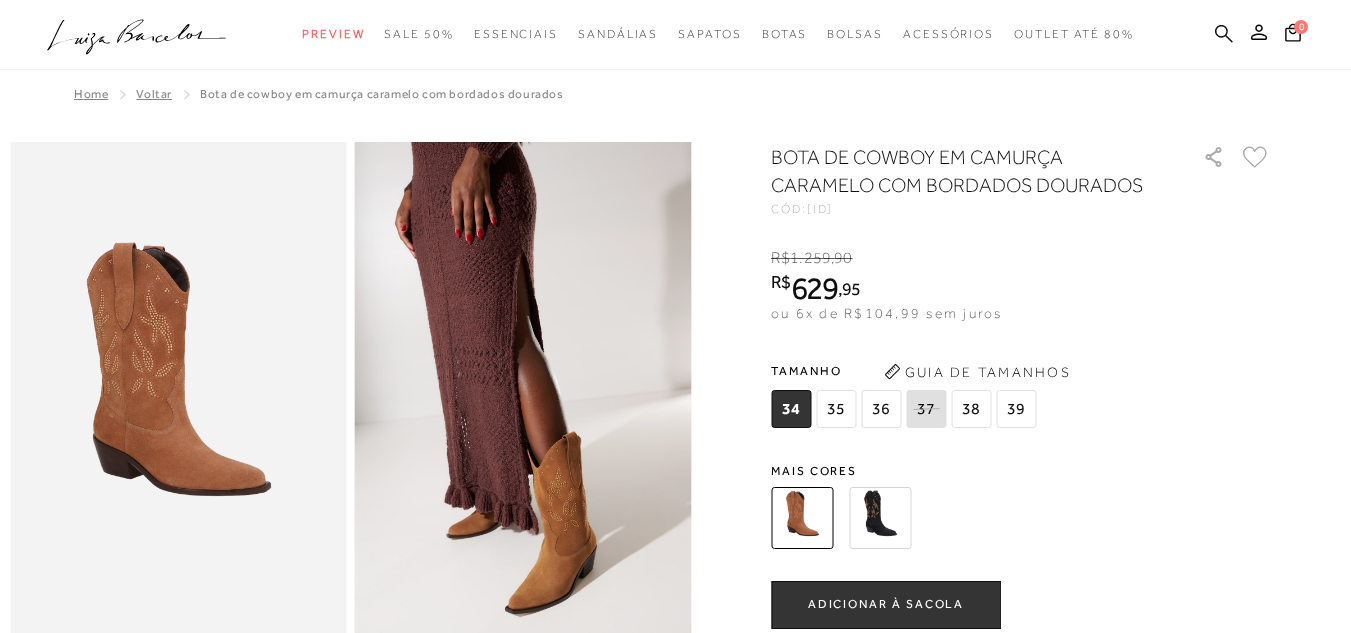 click 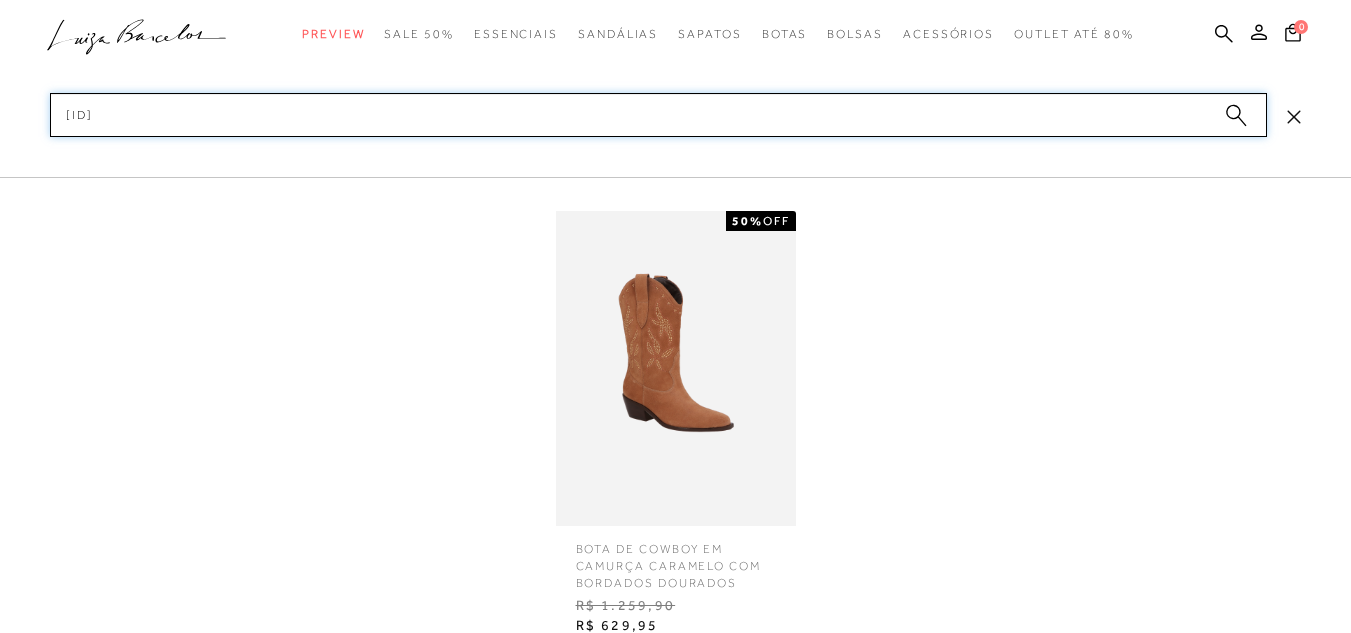 type on "[ID]" 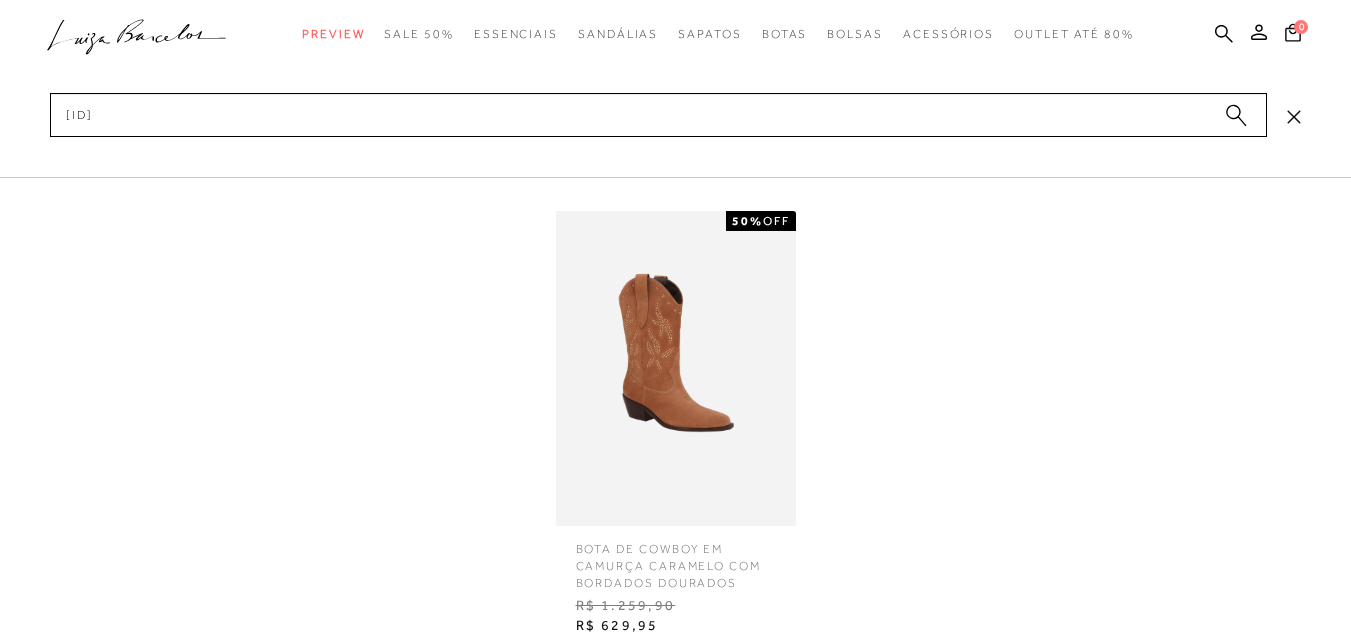 click at bounding box center (676, 368) 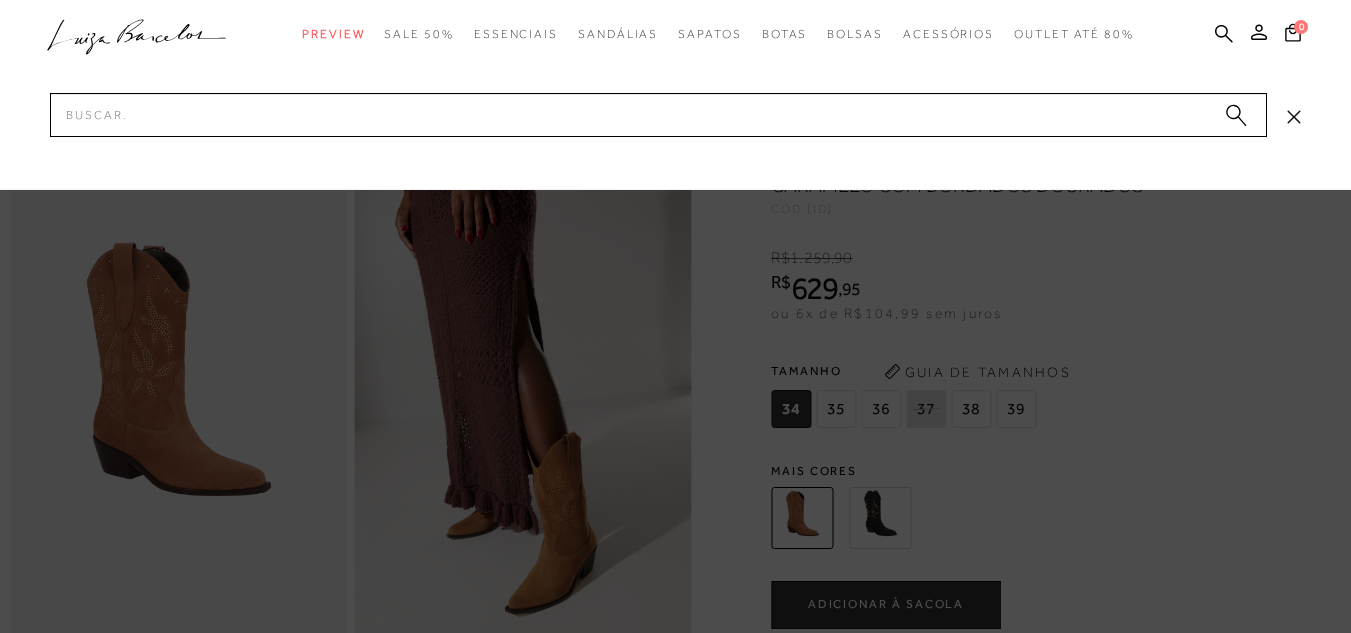 click at bounding box center (675, 316) 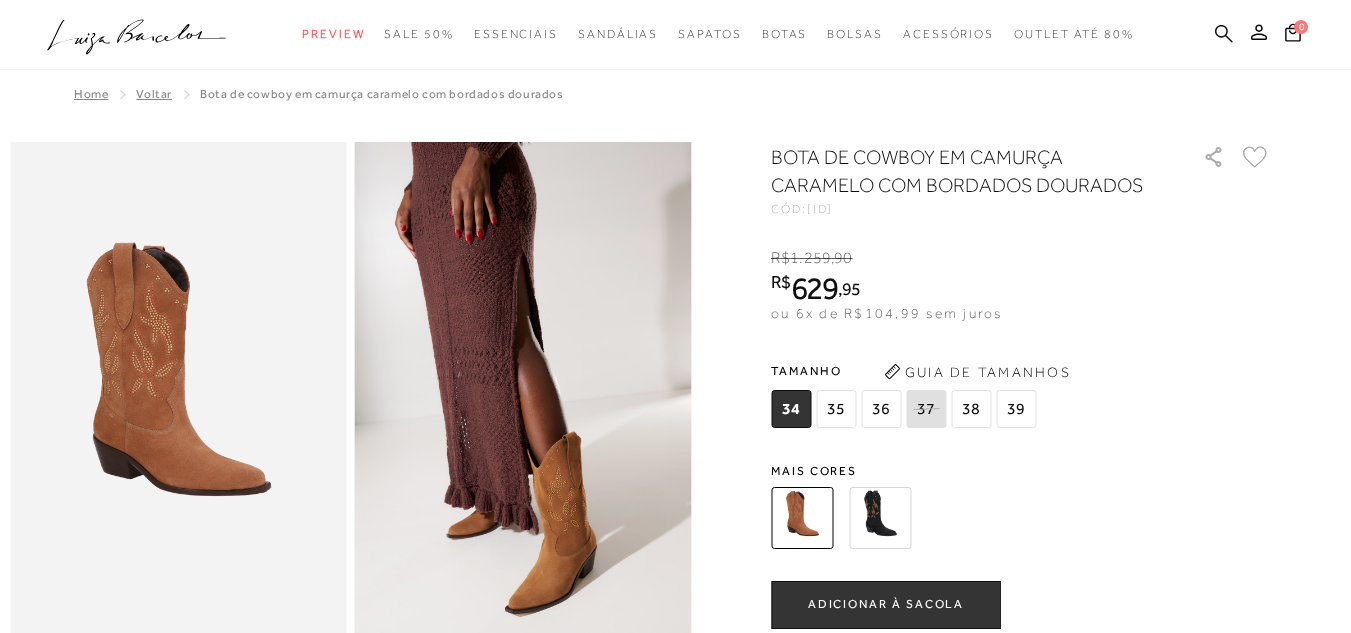 click 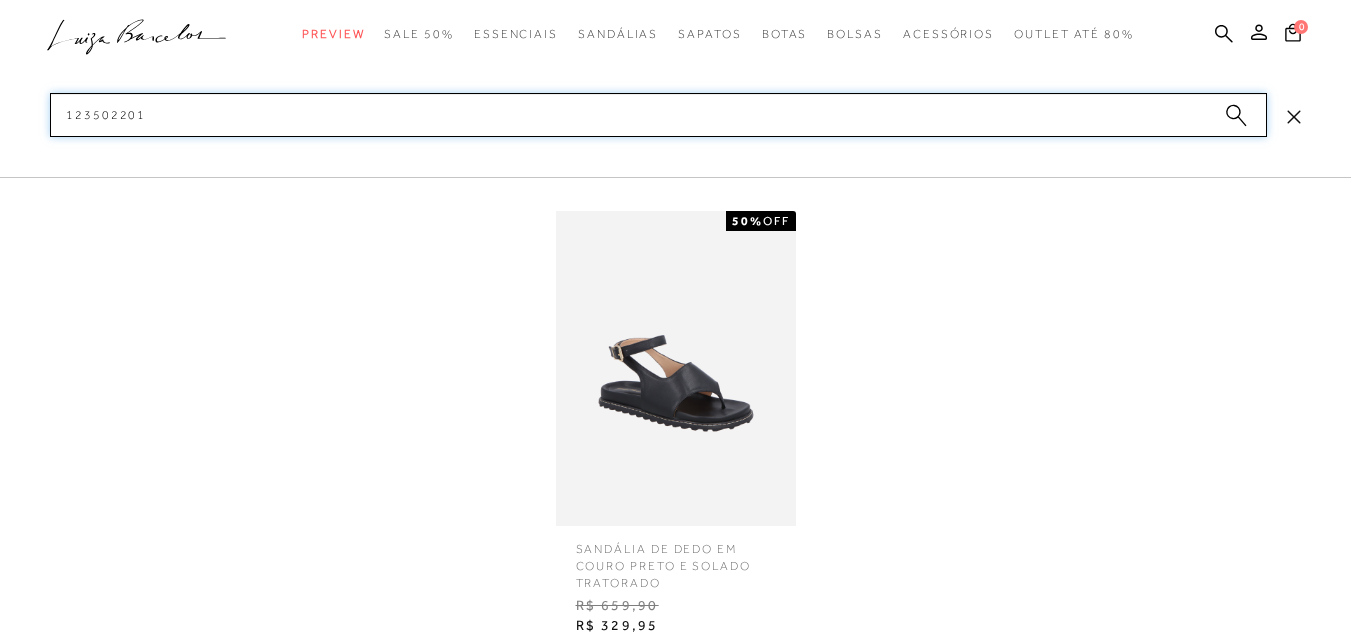 type on "123502201" 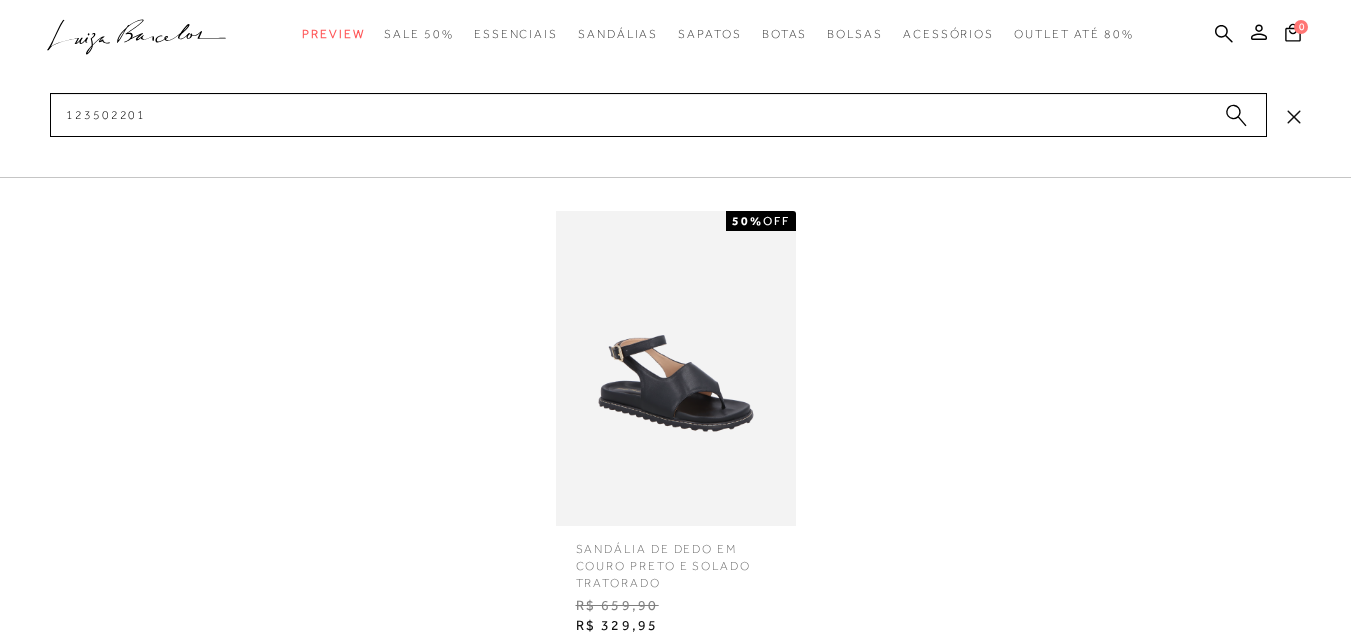 click on "categoryHeader
.a{fill-rule:evenodd;}
Preview
Sandálias
Sapatos Mule" at bounding box center [675, 0] 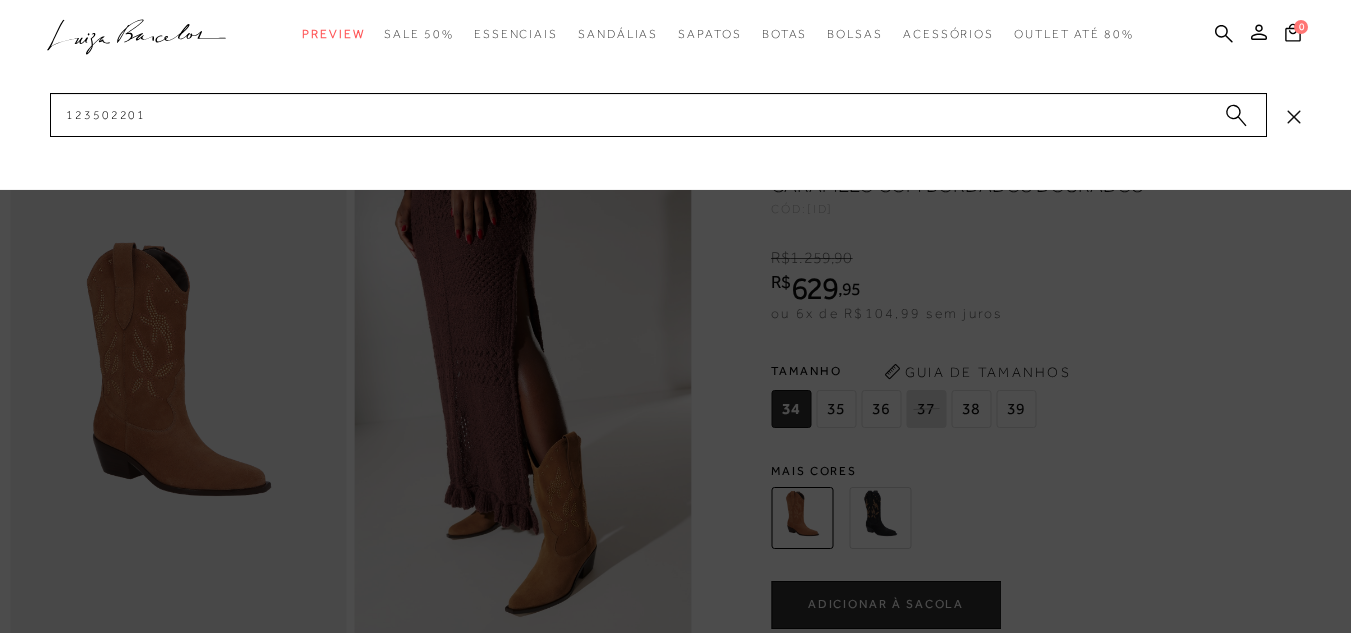 click 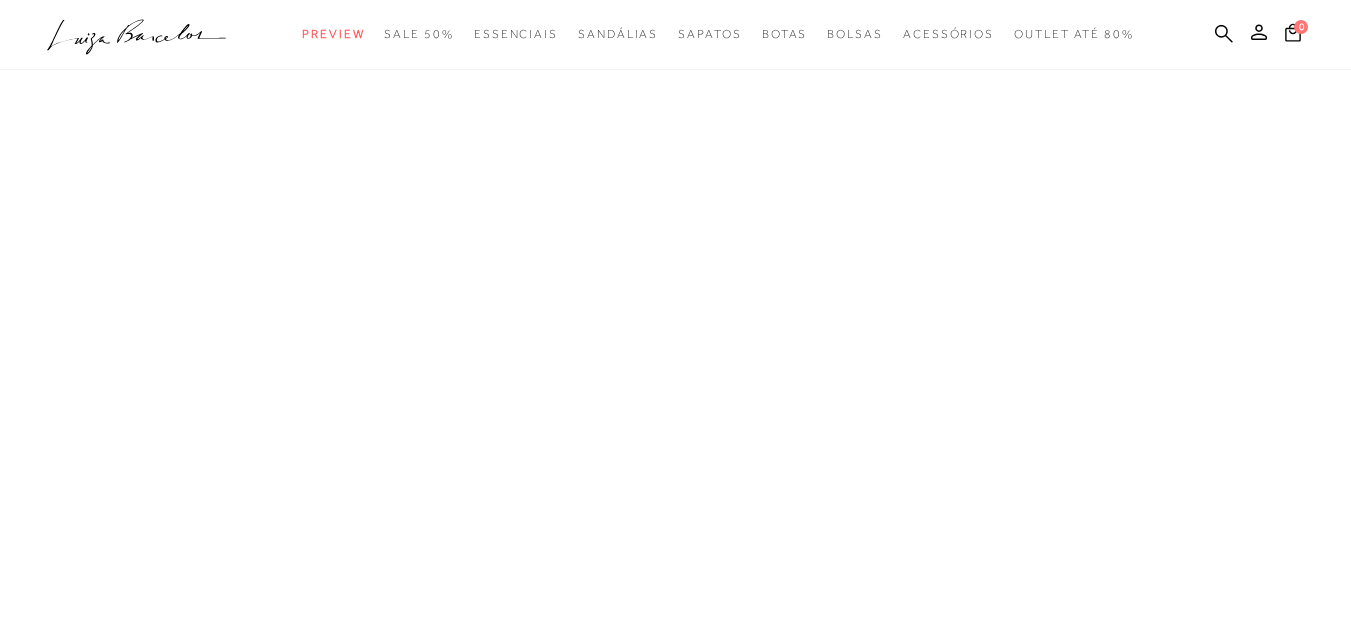 scroll, scrollTop: 0, scrollLeft: 0, axis: both 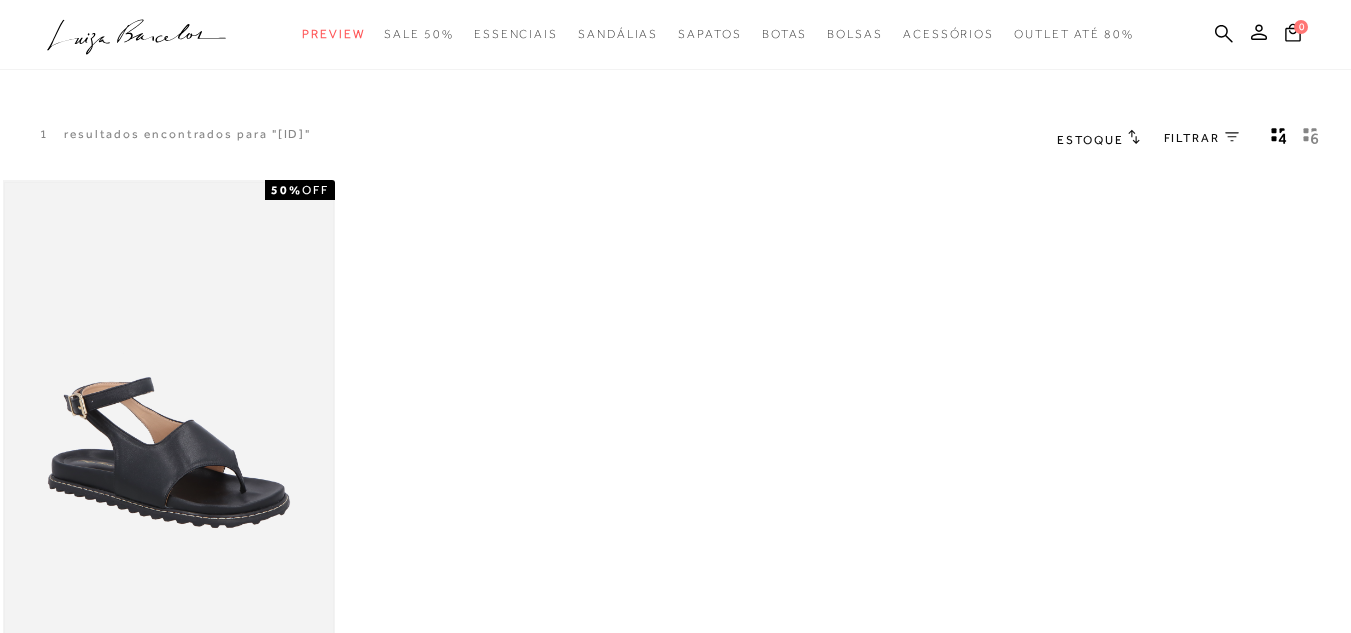 click at bounding box center [169, 429] 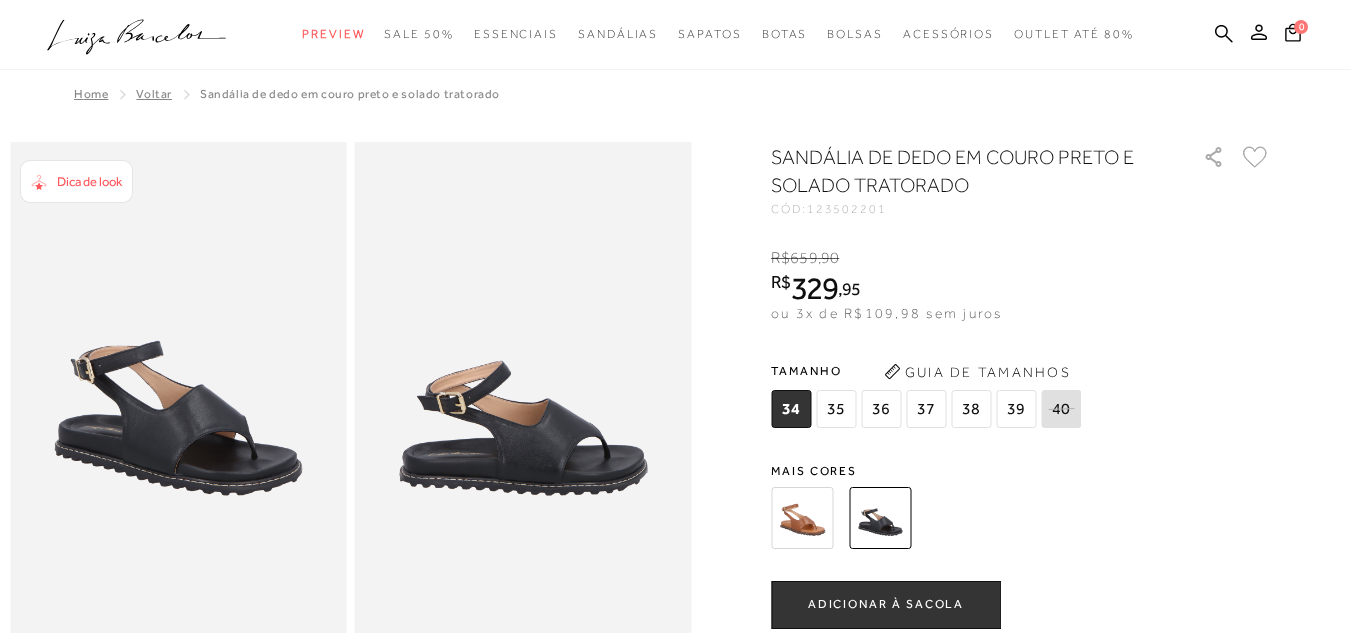 scroll, scrollTop: 0, scrollLeft: 0, axis: both 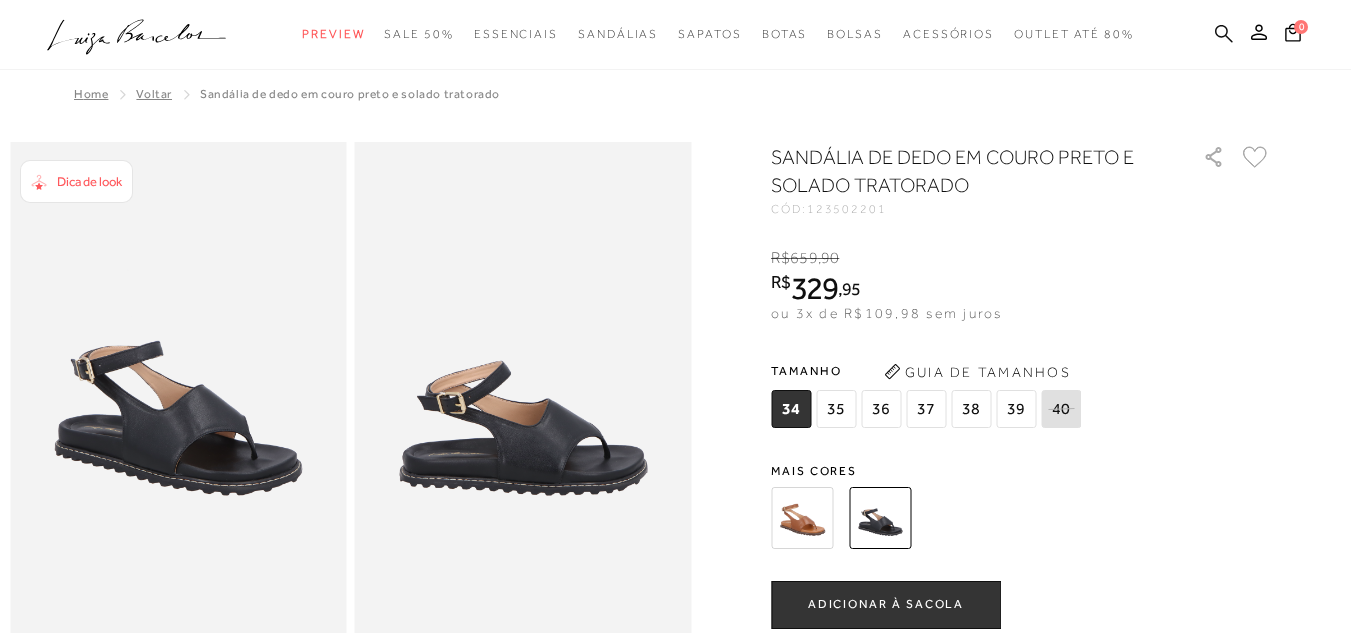 click 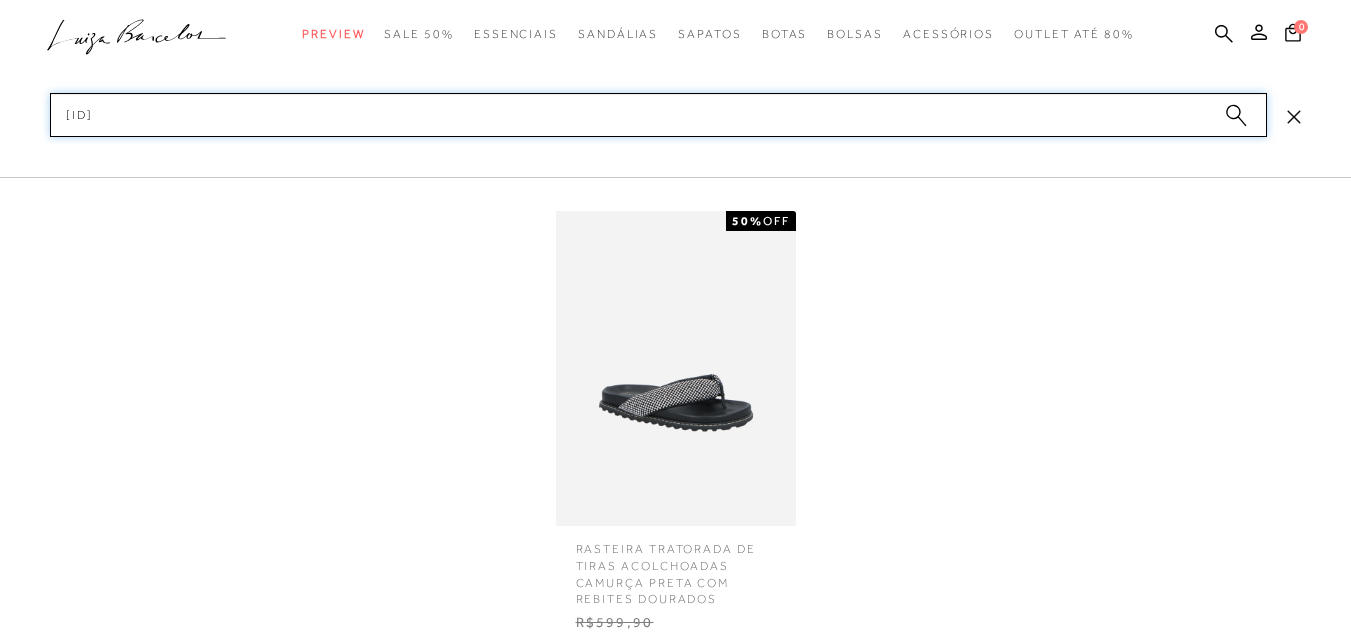 type on "[ID]" 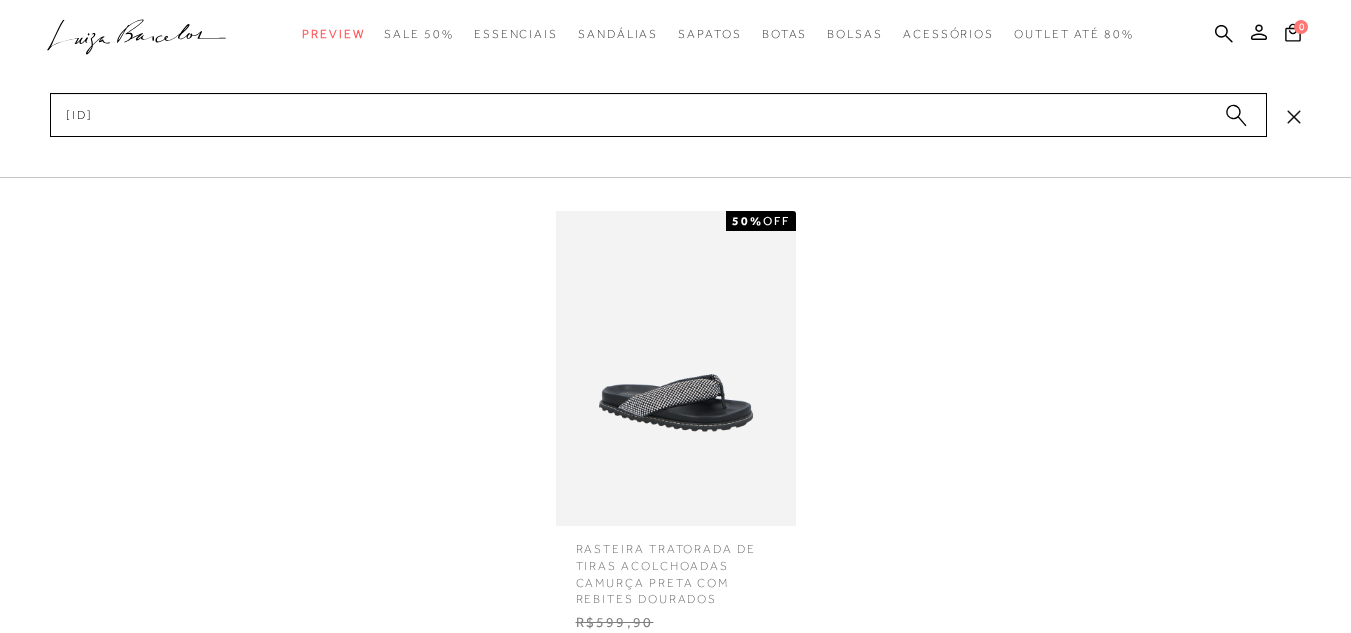 click at bounding box center [676, 368] 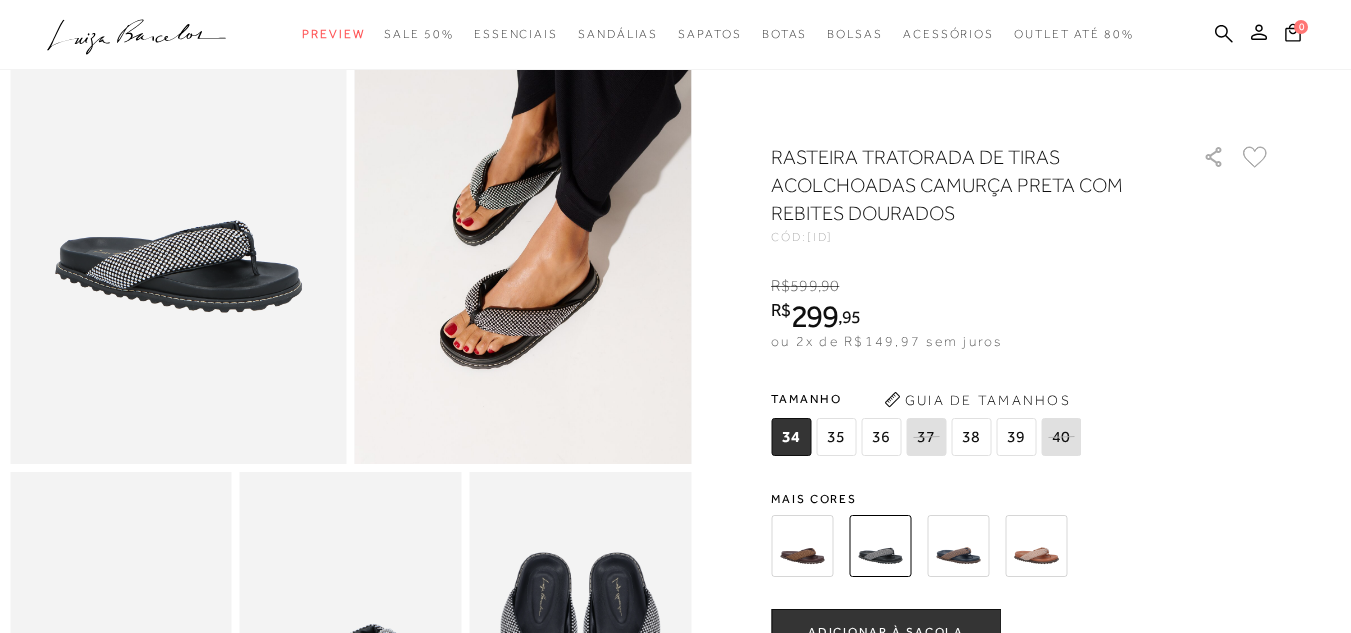 scroll, scrollTop: 200, scrollLeft: 0, axis: vertical 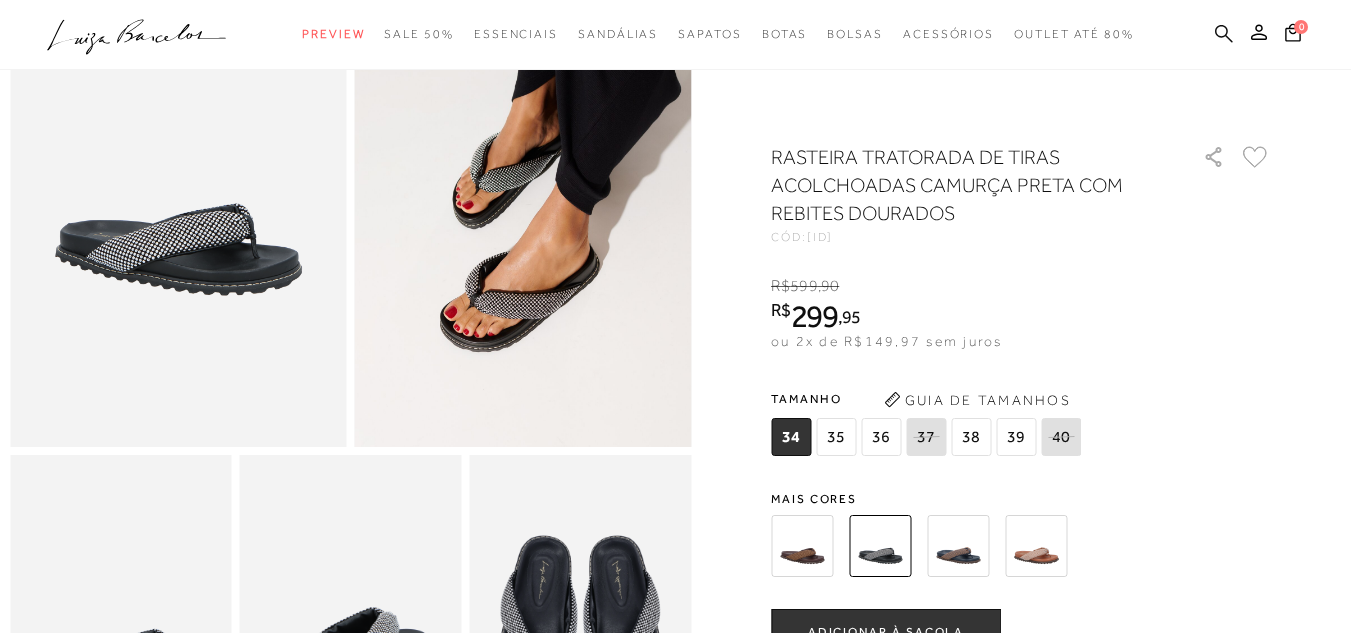 click 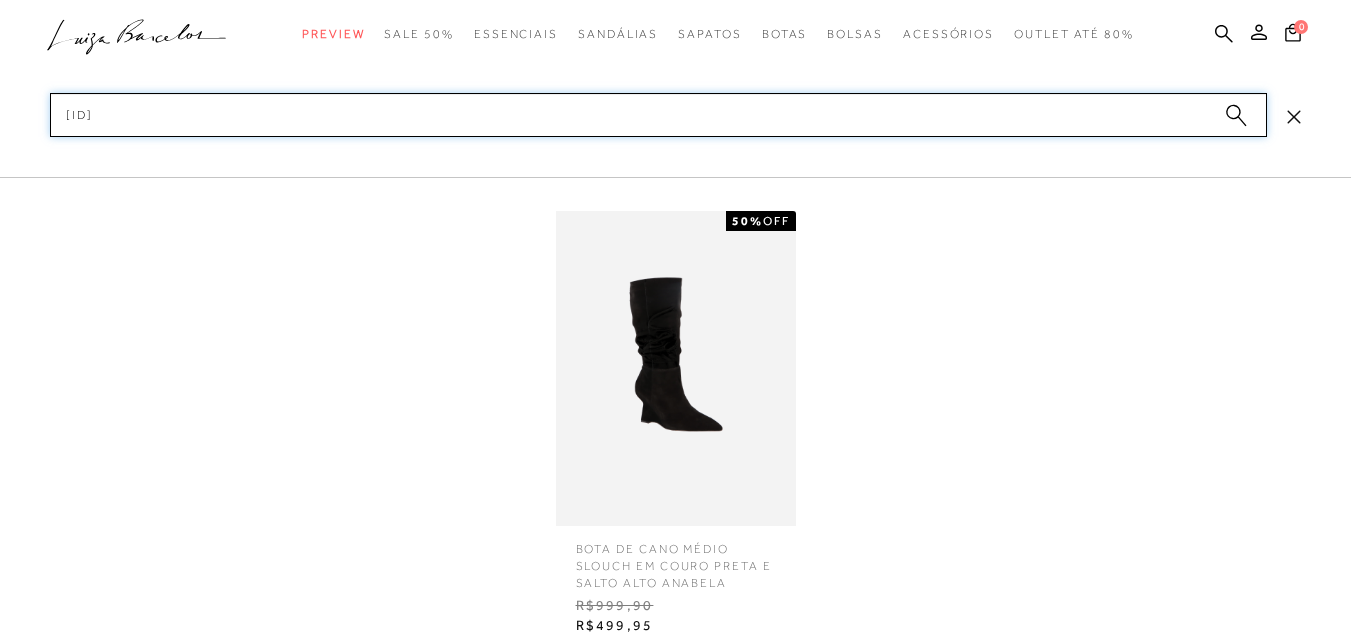 type on "[ID]" 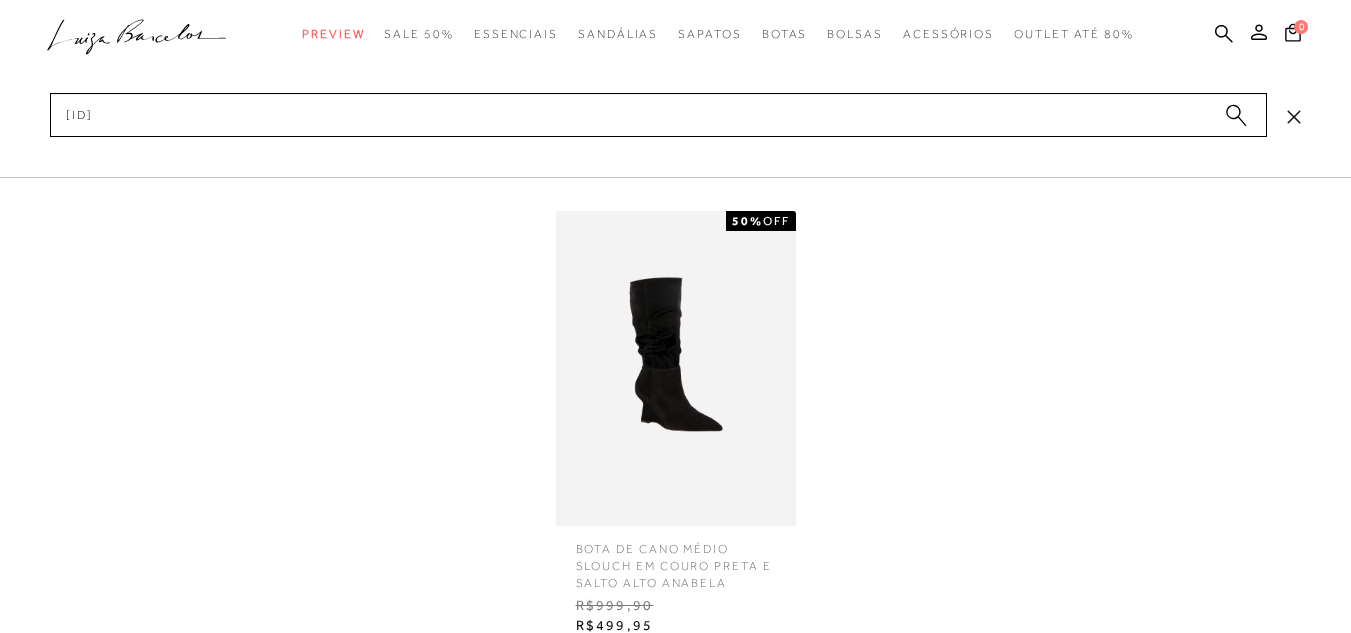 click at bounding box center (676, 368) 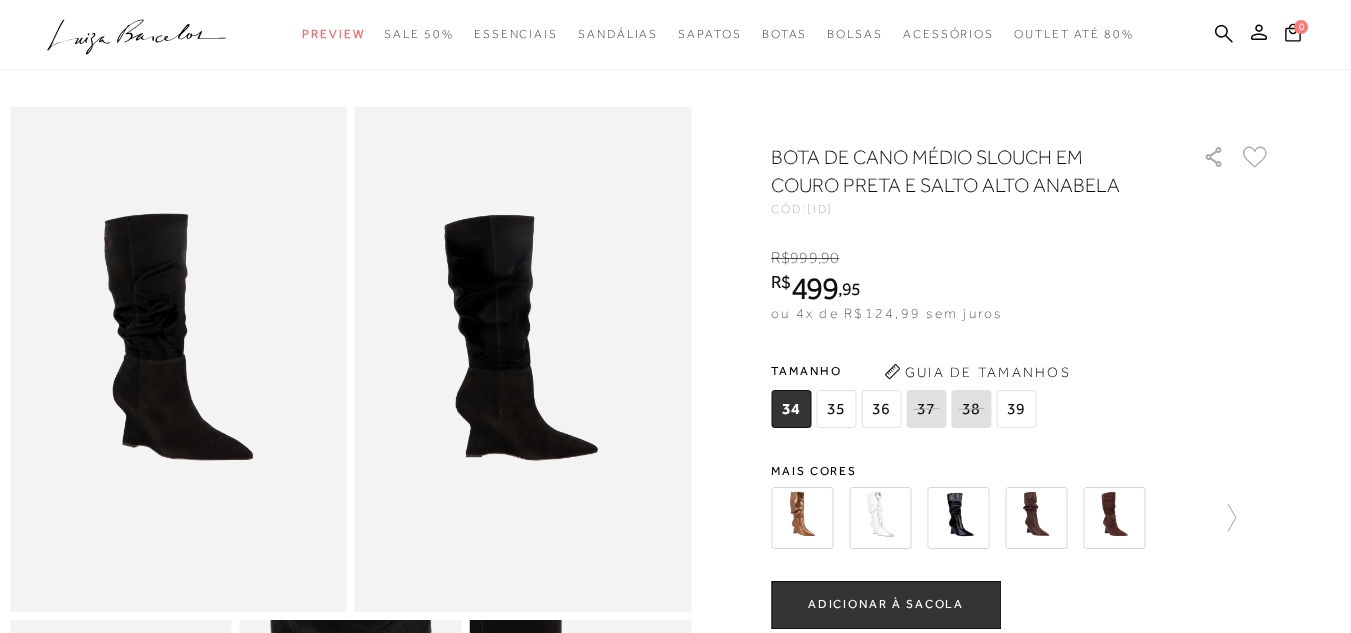 scroll, scrollTop: 0, scrollLeft: 0, axis: both 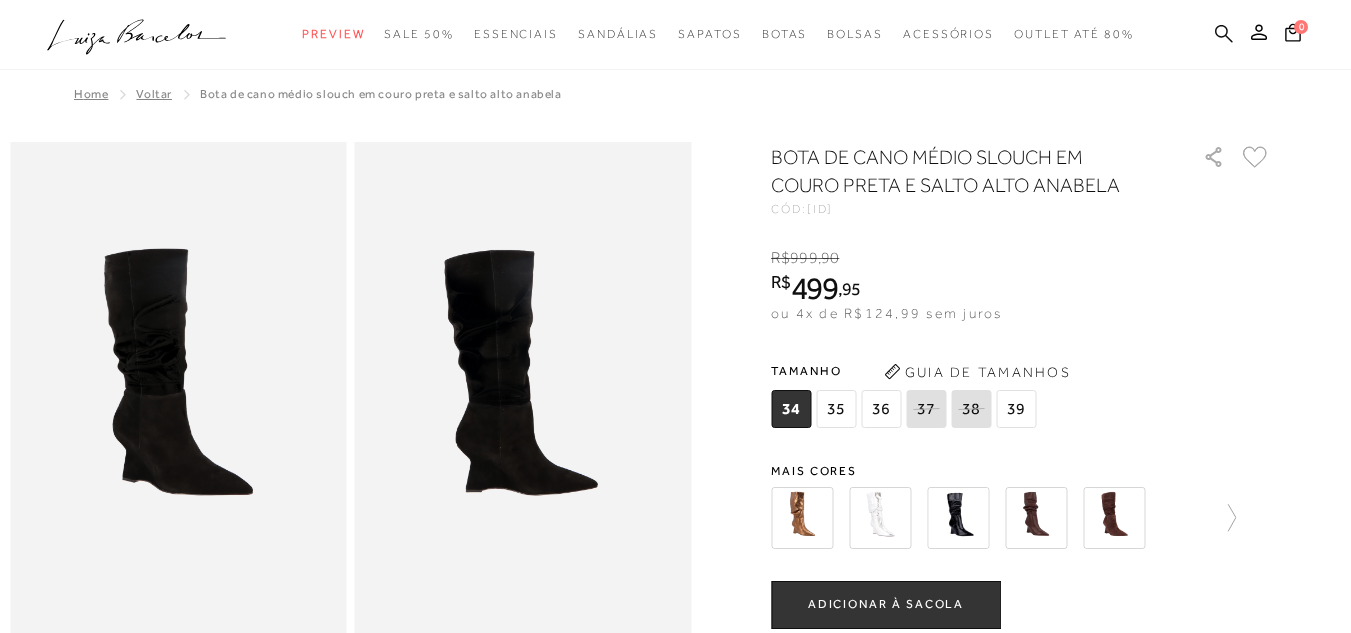 click 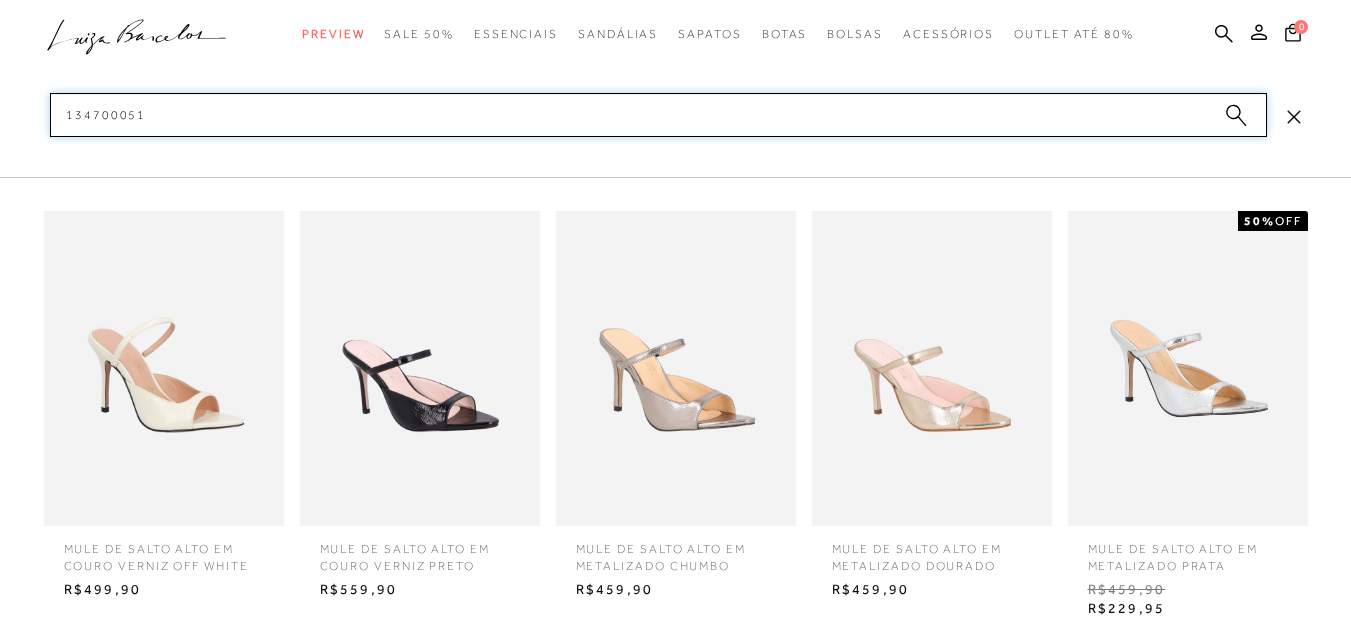 type on "134700051" 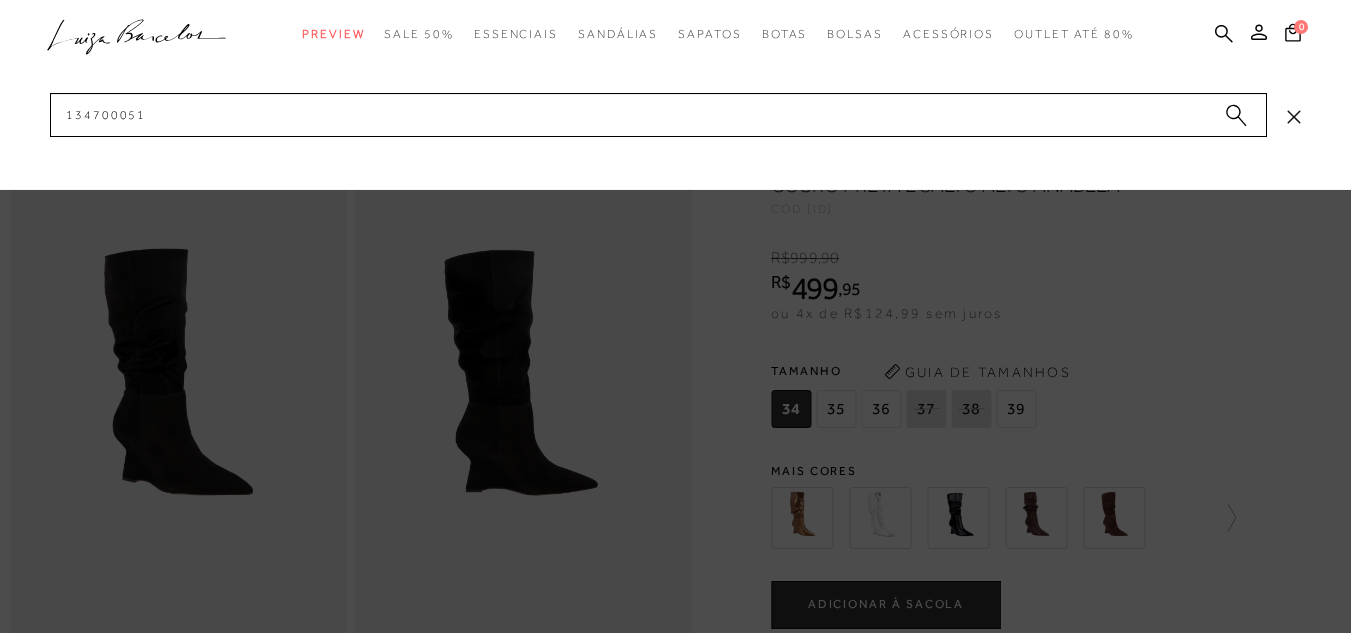 click 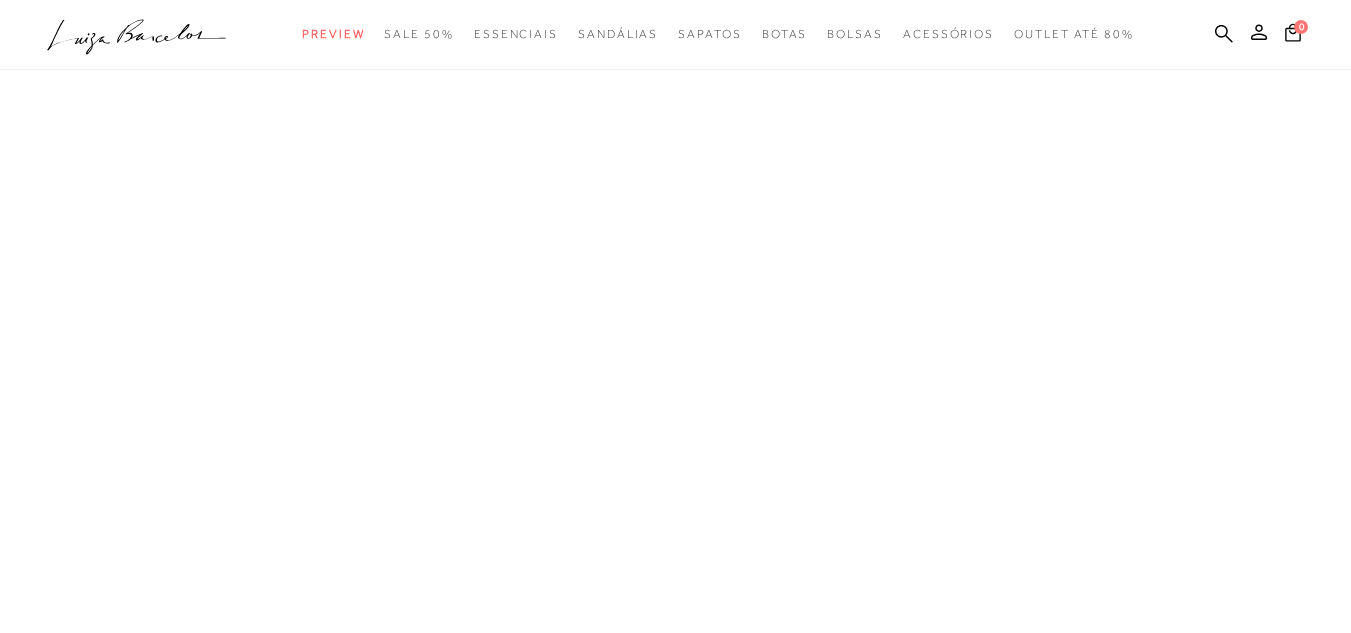 scroll, scrollTop: 0, scrollLeft: 0, axis: both 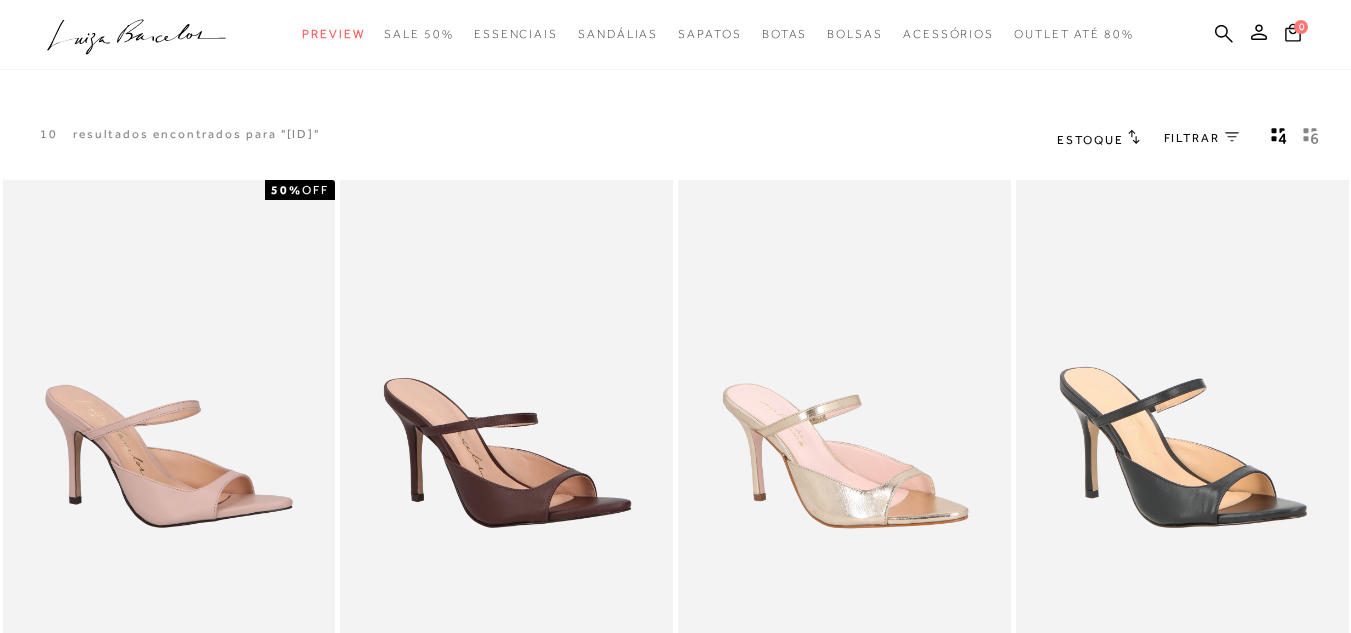 click at bounding box center [169, 429] 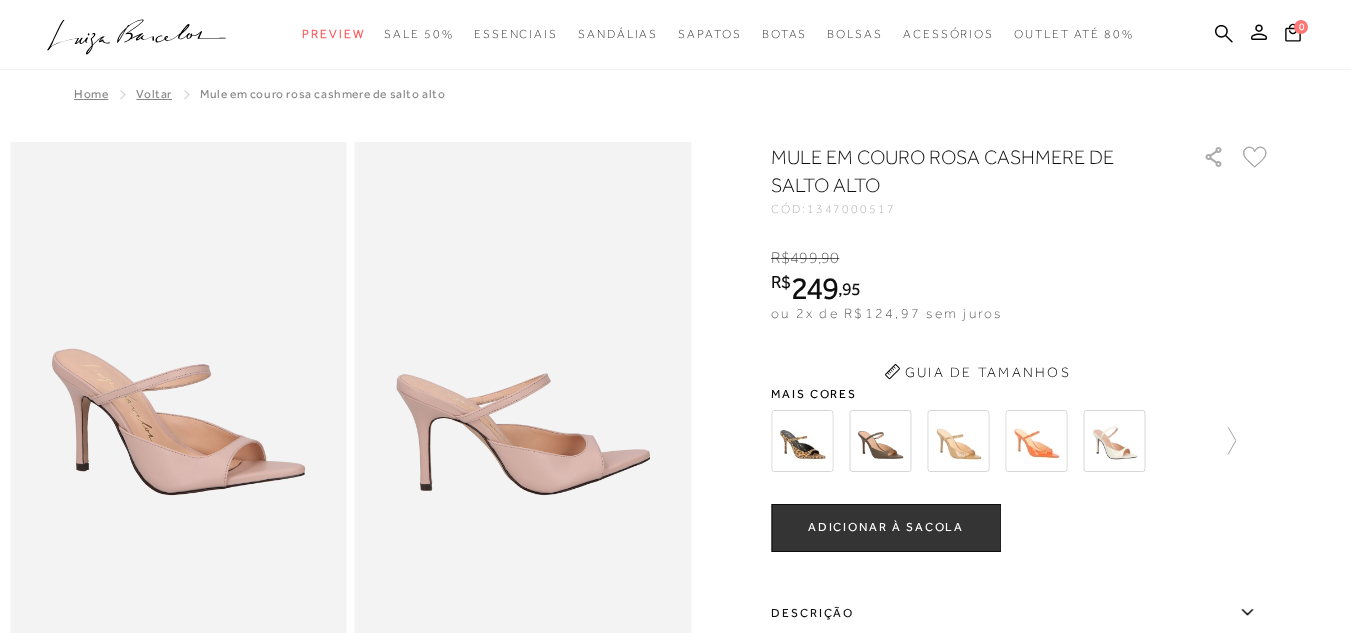scroll, scrollTop: 0, scrollLeft: 0, axis: both 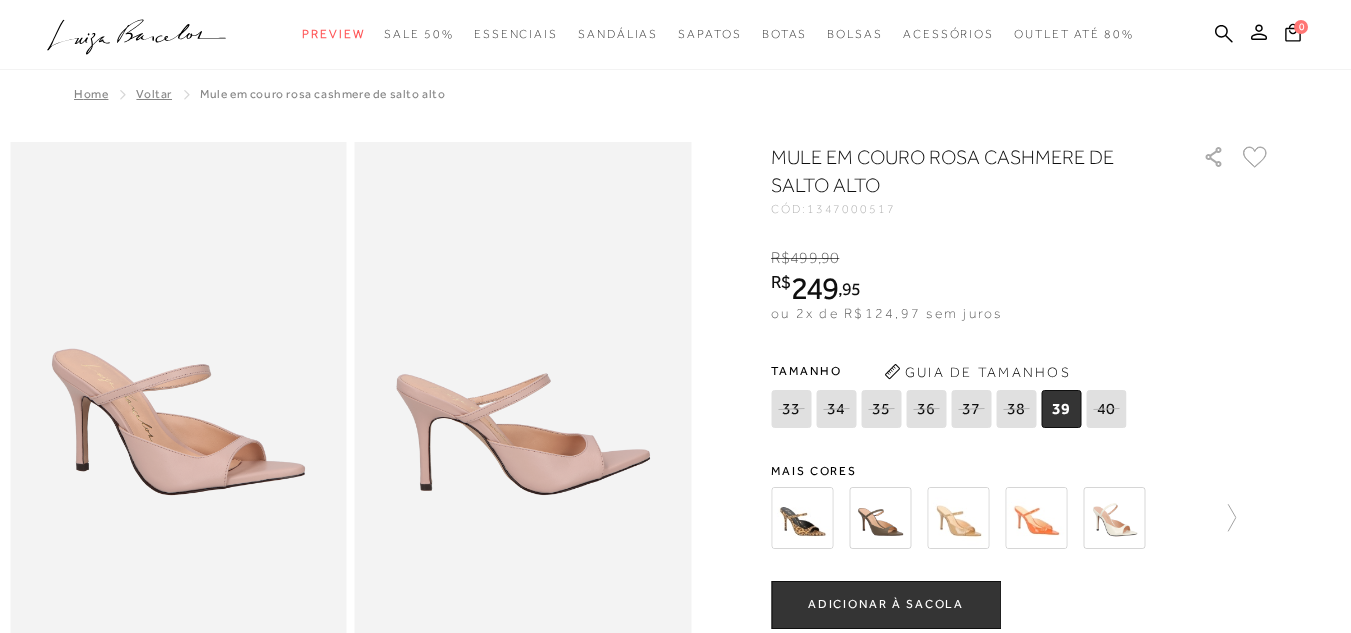 click at bounding box center (802, 518) 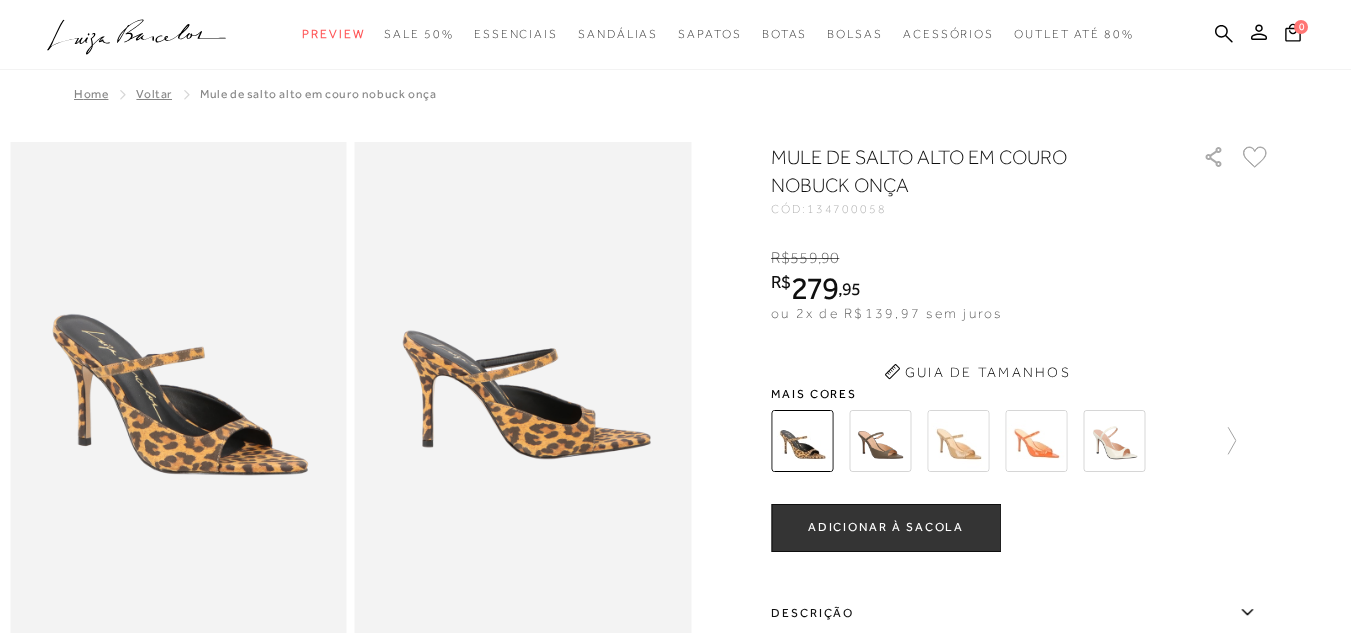 scroll, scrollTop: 0, scrollLeft: 0, axis: both 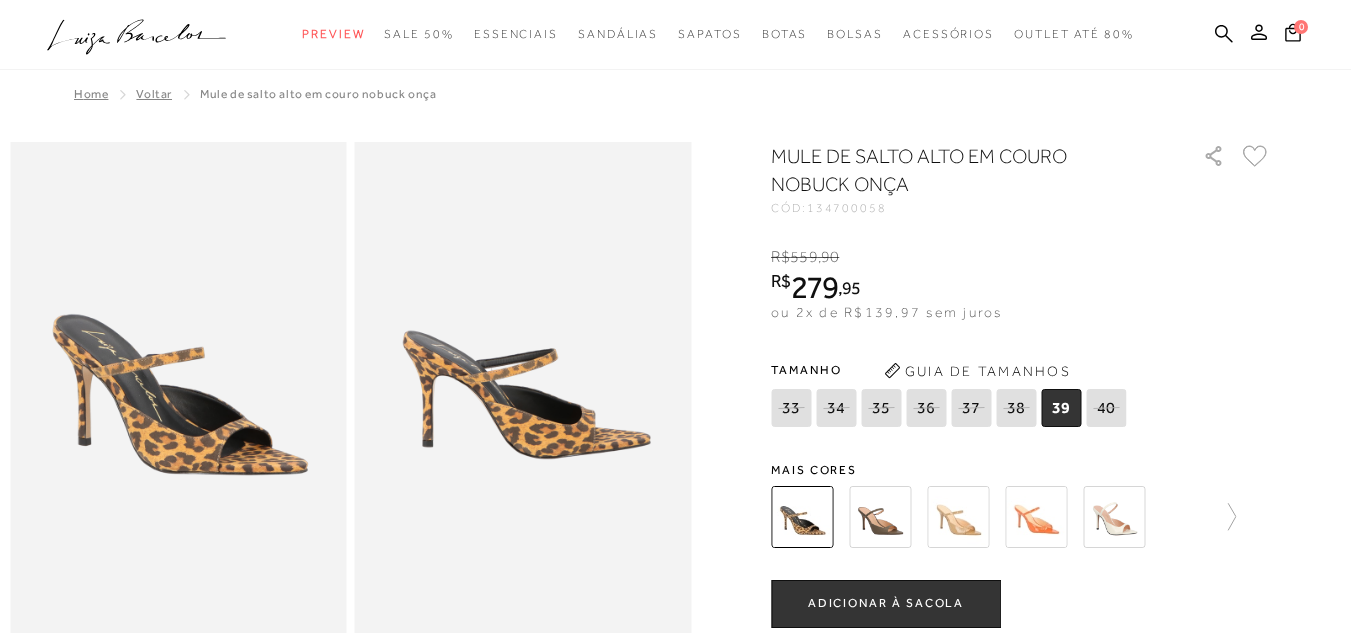 click at bounding box center [880, 517] 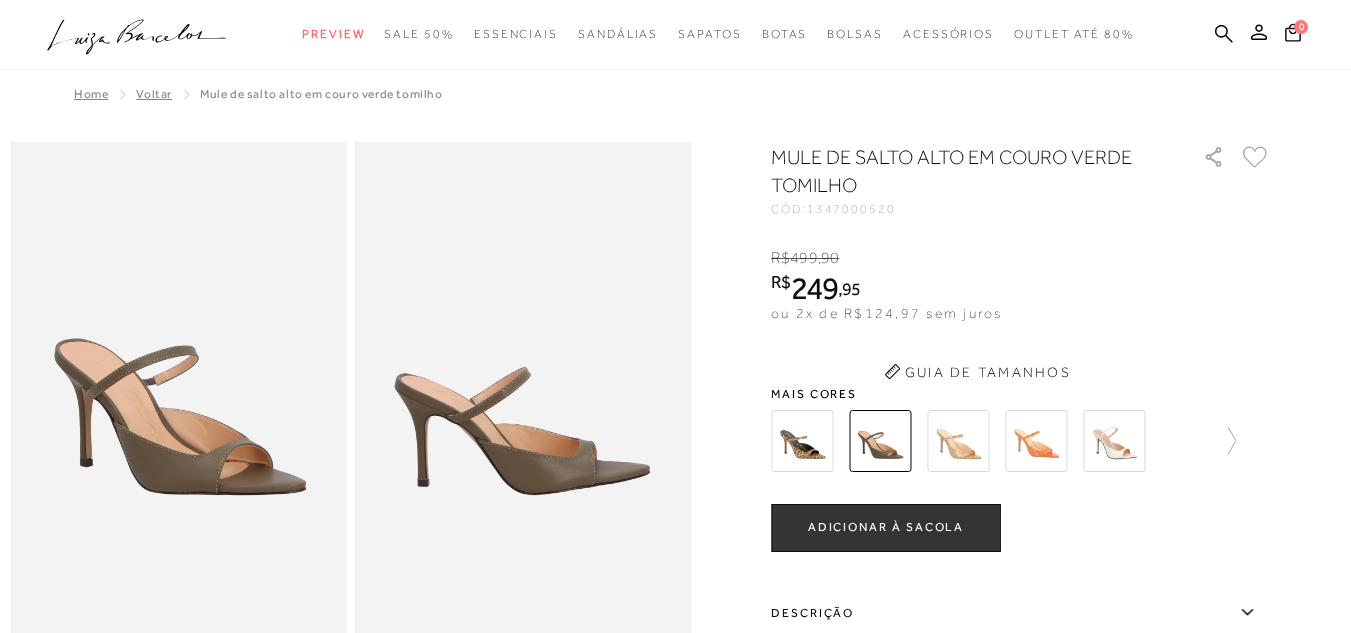 scroll, scrollTop: 0, scrollLeft: 0, axis: both 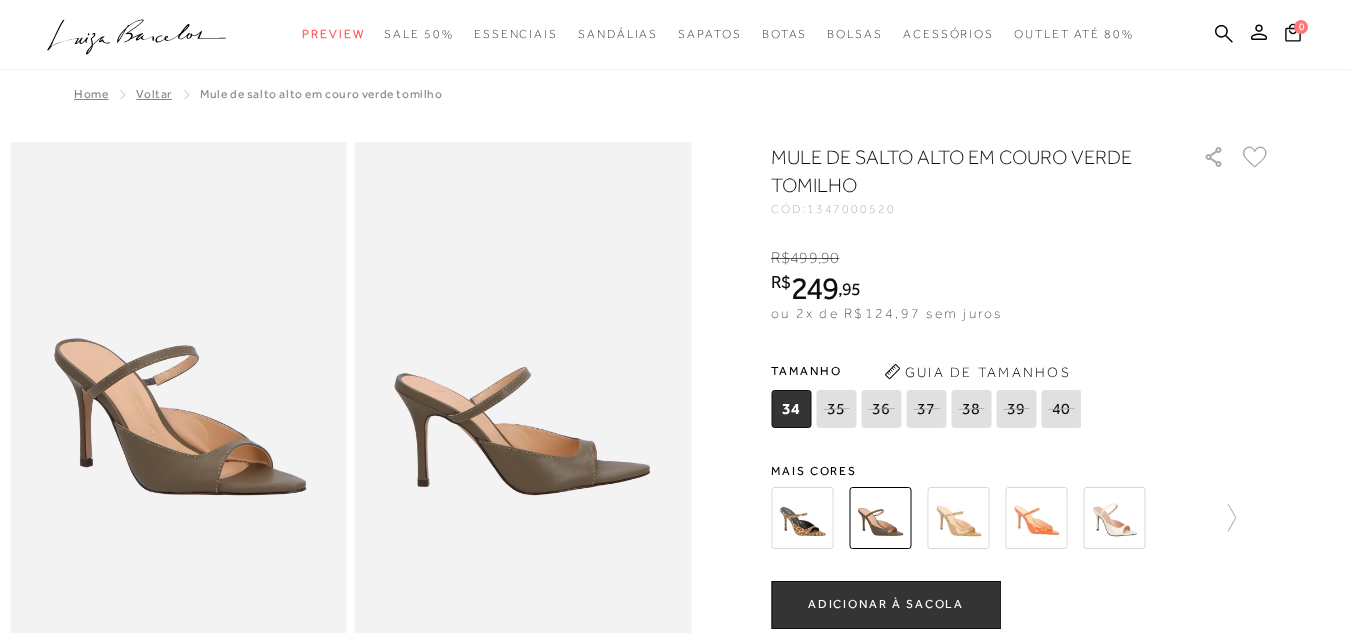 click at bounding box center (958, 518) 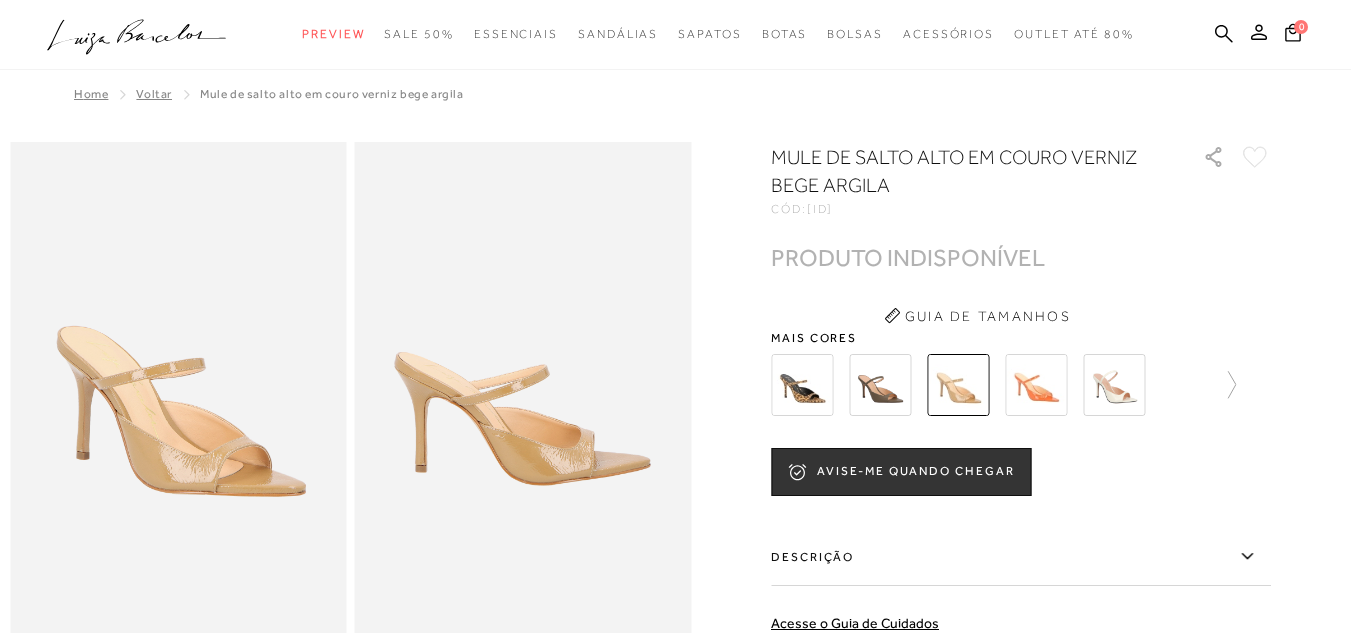 scroll, scrollTop: 0, scrollLeft: 0, axis: both 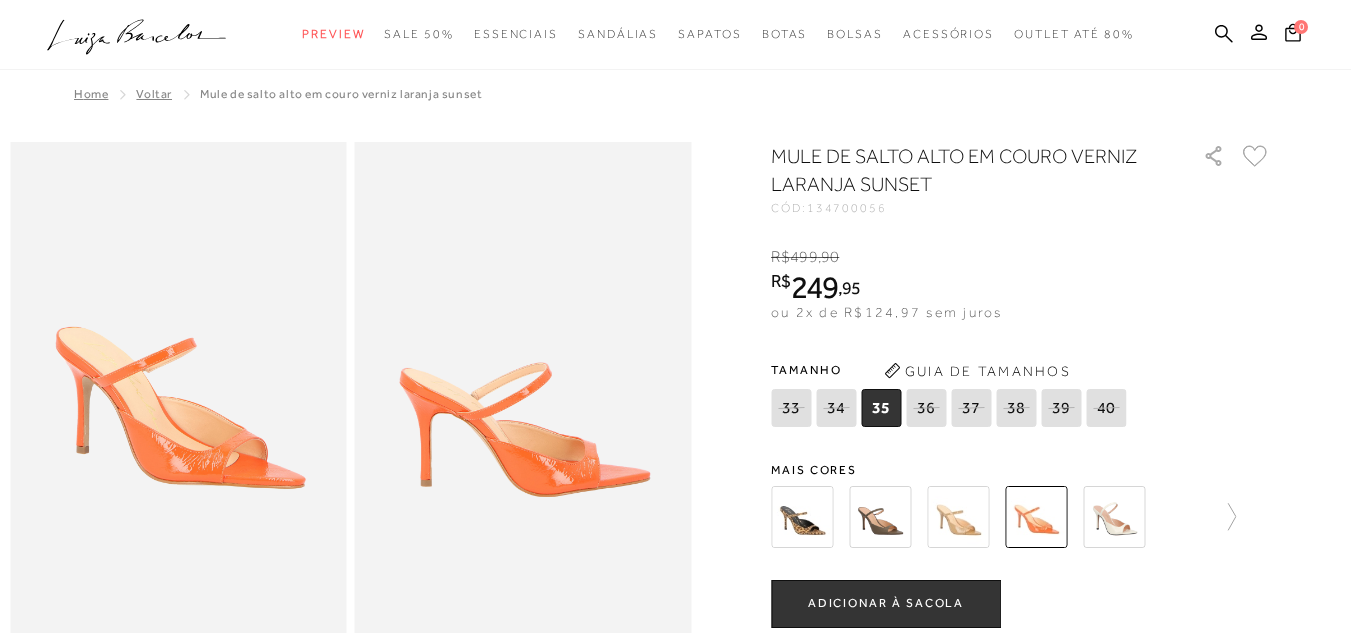 click at bounding box center (1114, 517) 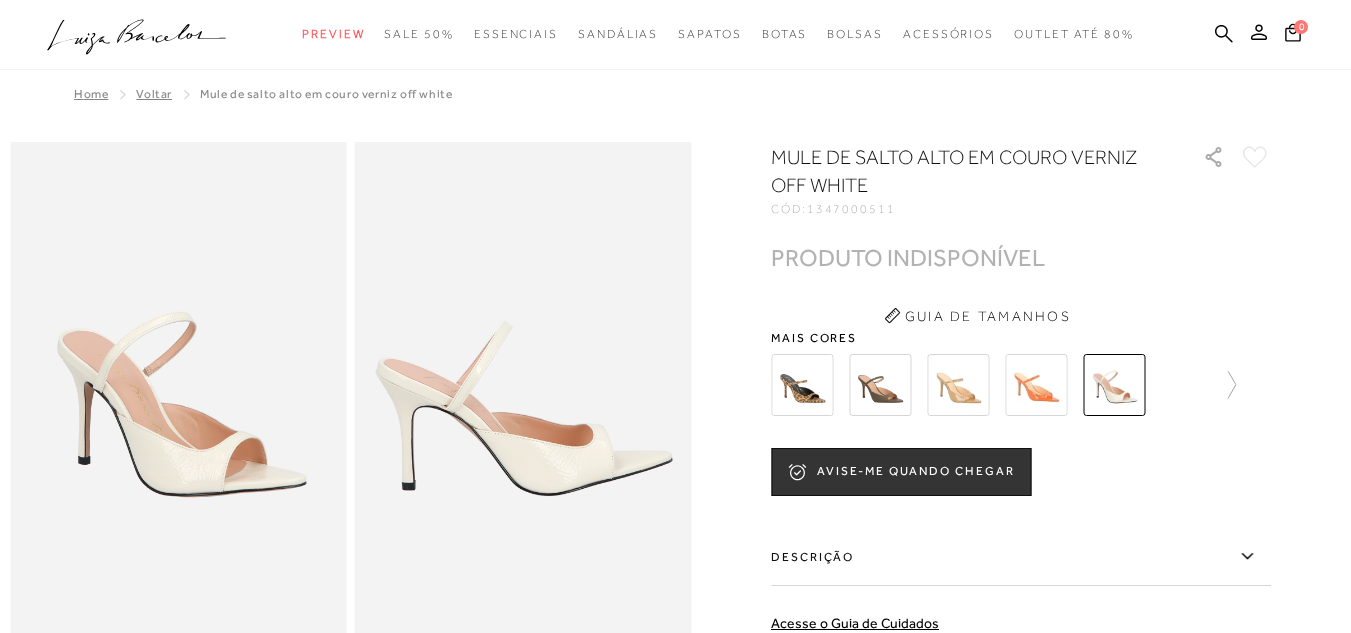 scroll, scrollTop: 0, scrollLeft: 0, axis: both 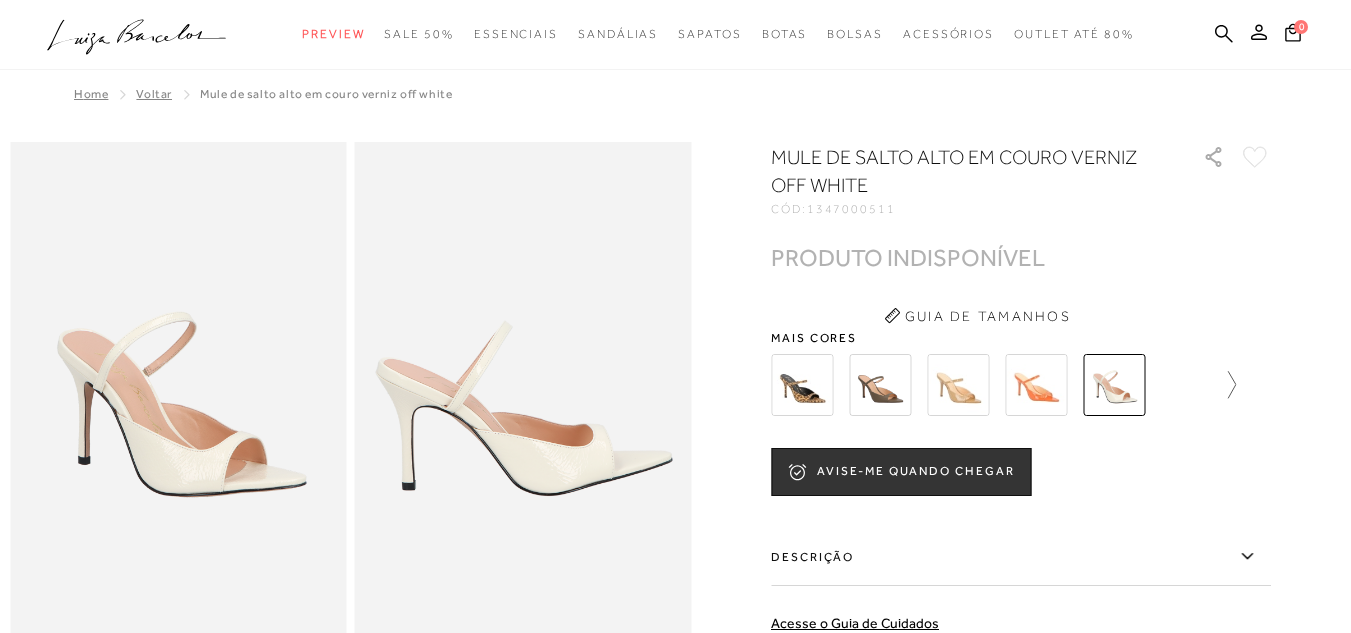 click 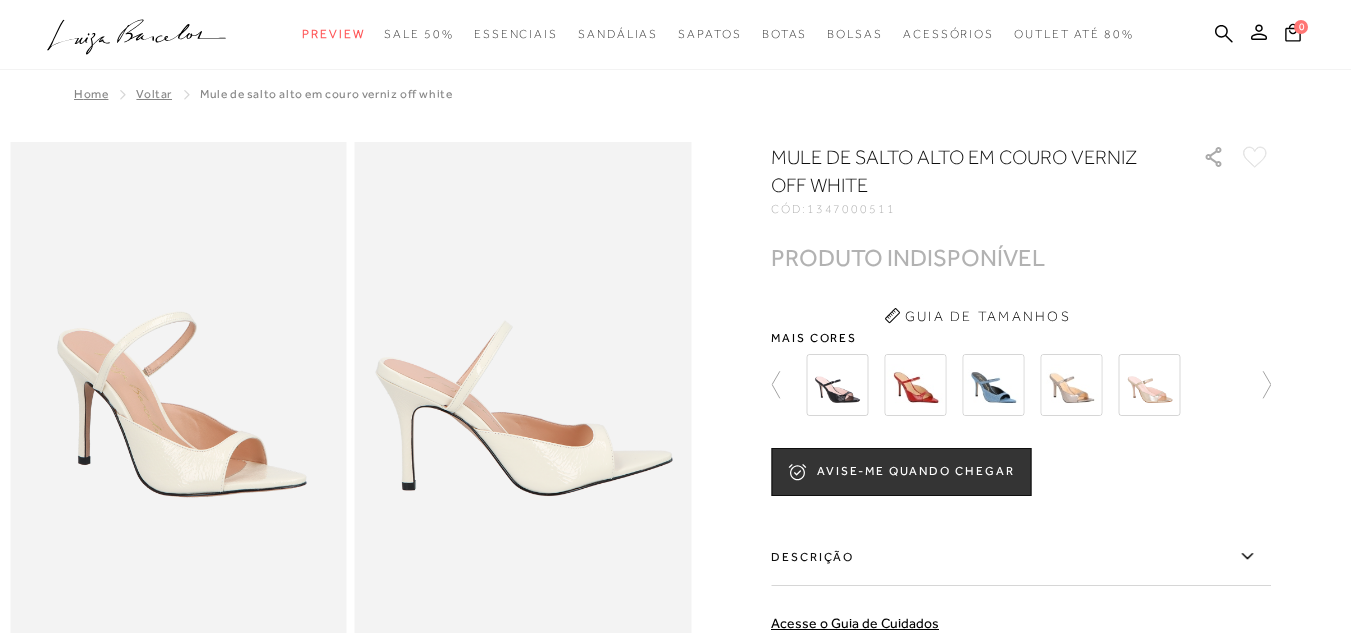click at bounding box center [837, 385] 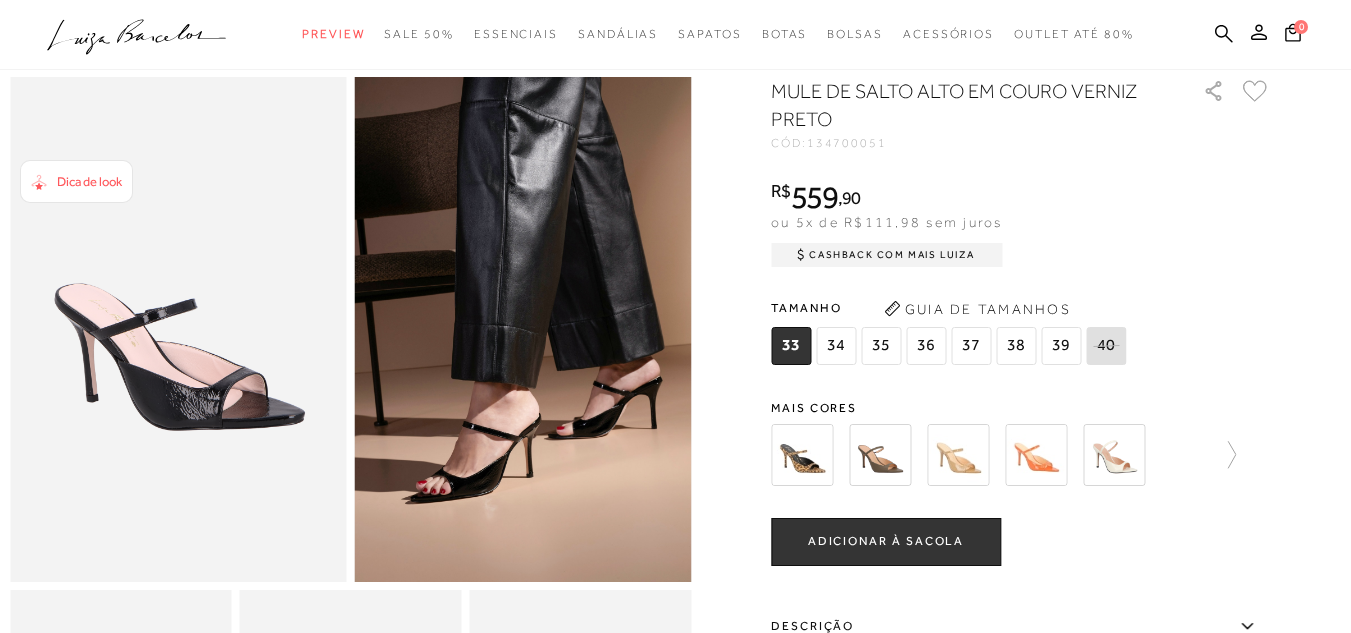scroll, scrollTop: 100, scrollLeft: 0, axis: vertical 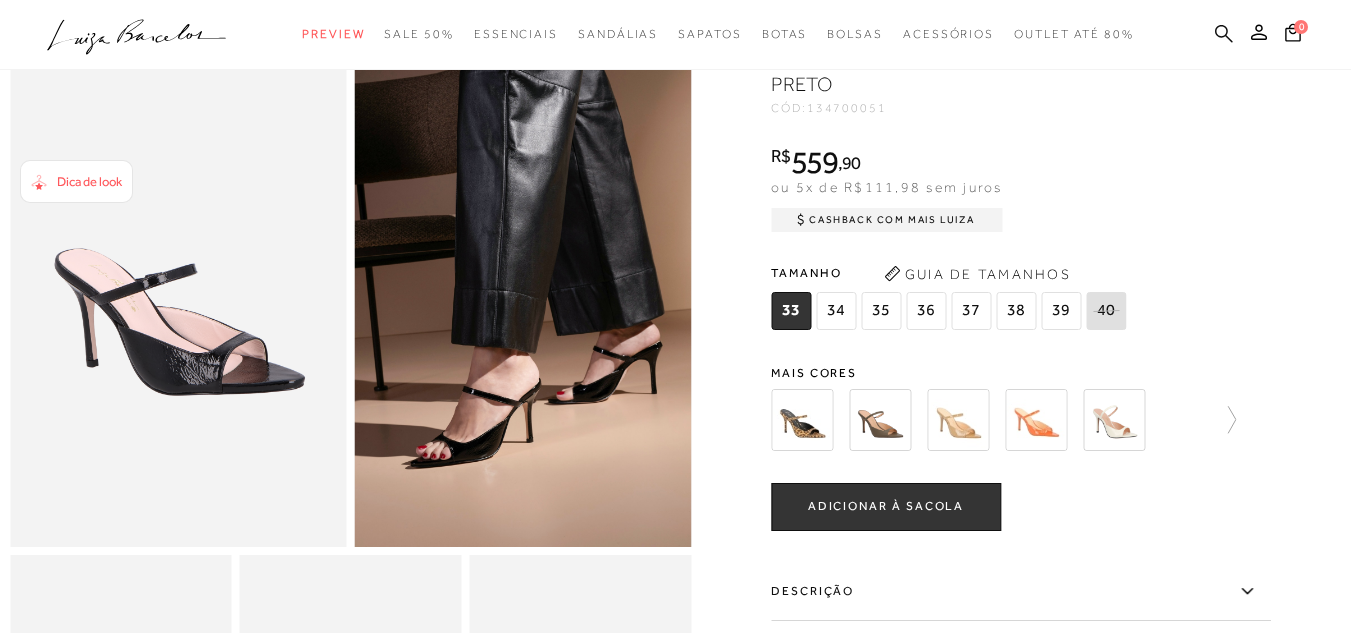click 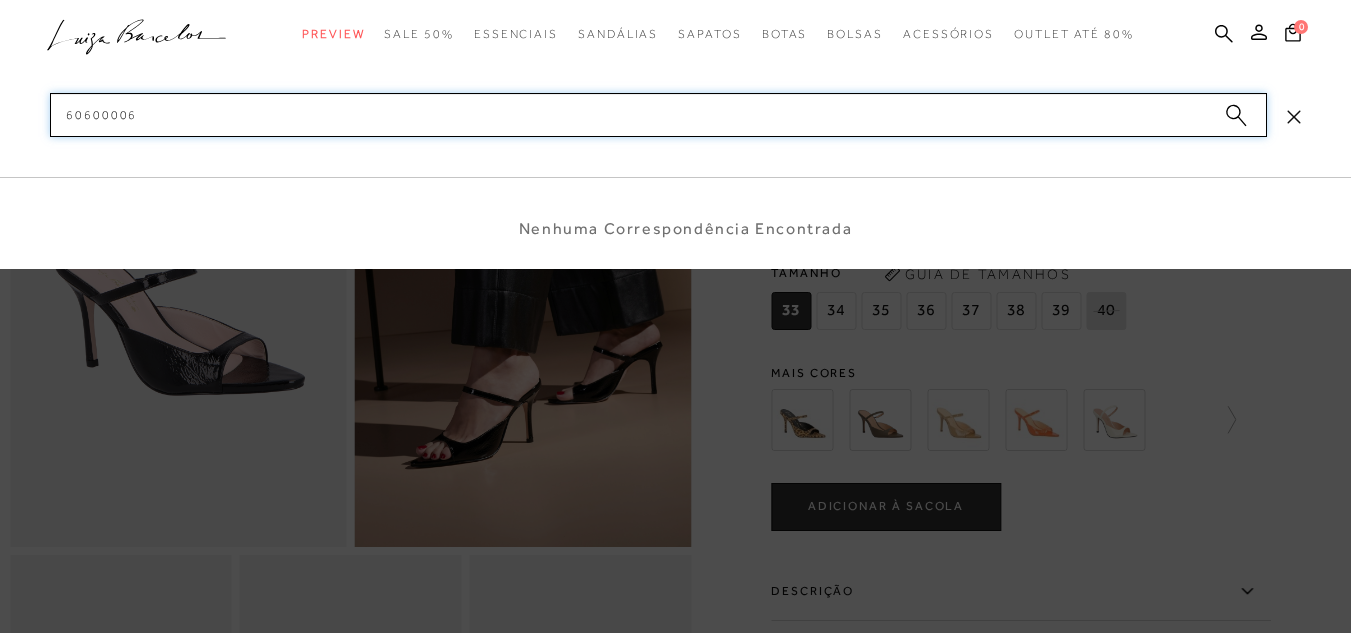 type on "60600006" 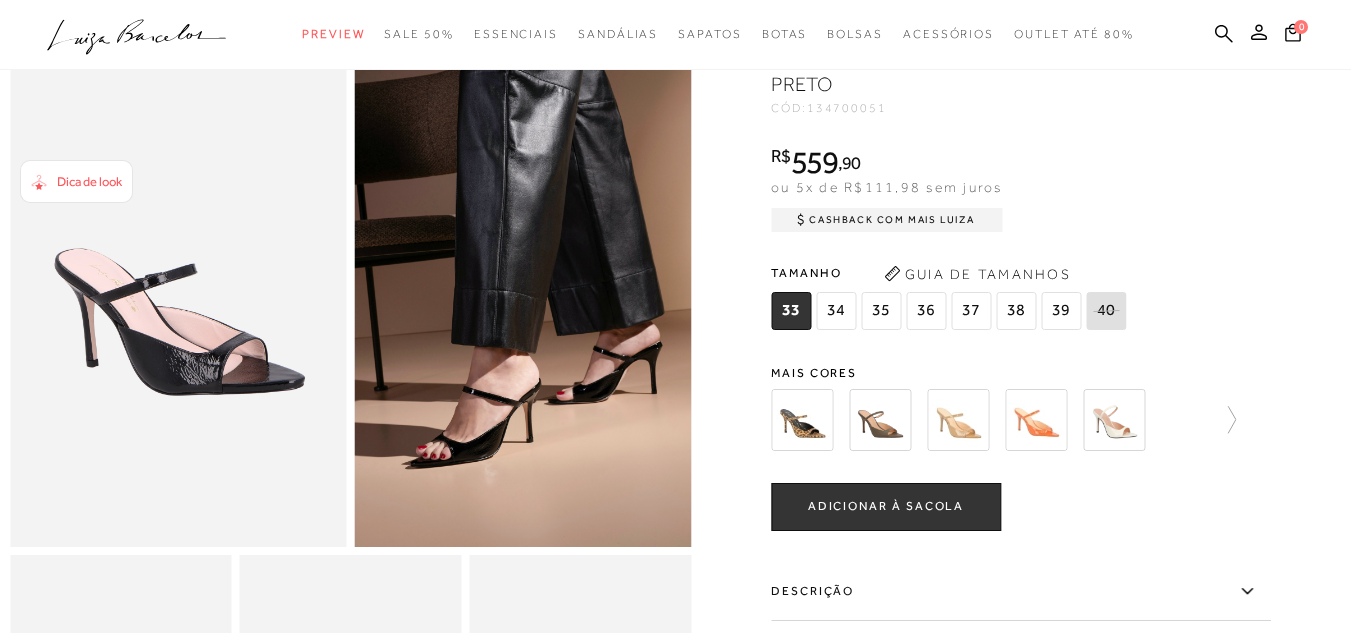 click on ".a{fill-rule:evenodd;}" 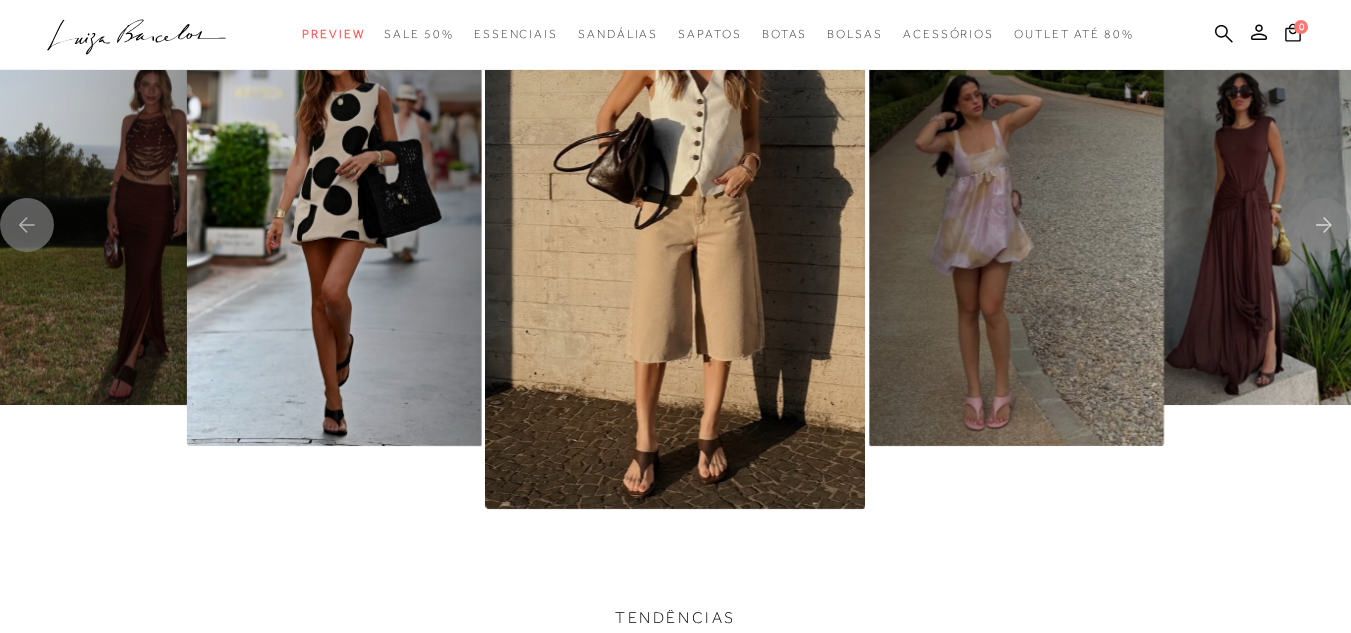 scroll, scrollTop: 4000, scrollLeft: 0, axis: vertical 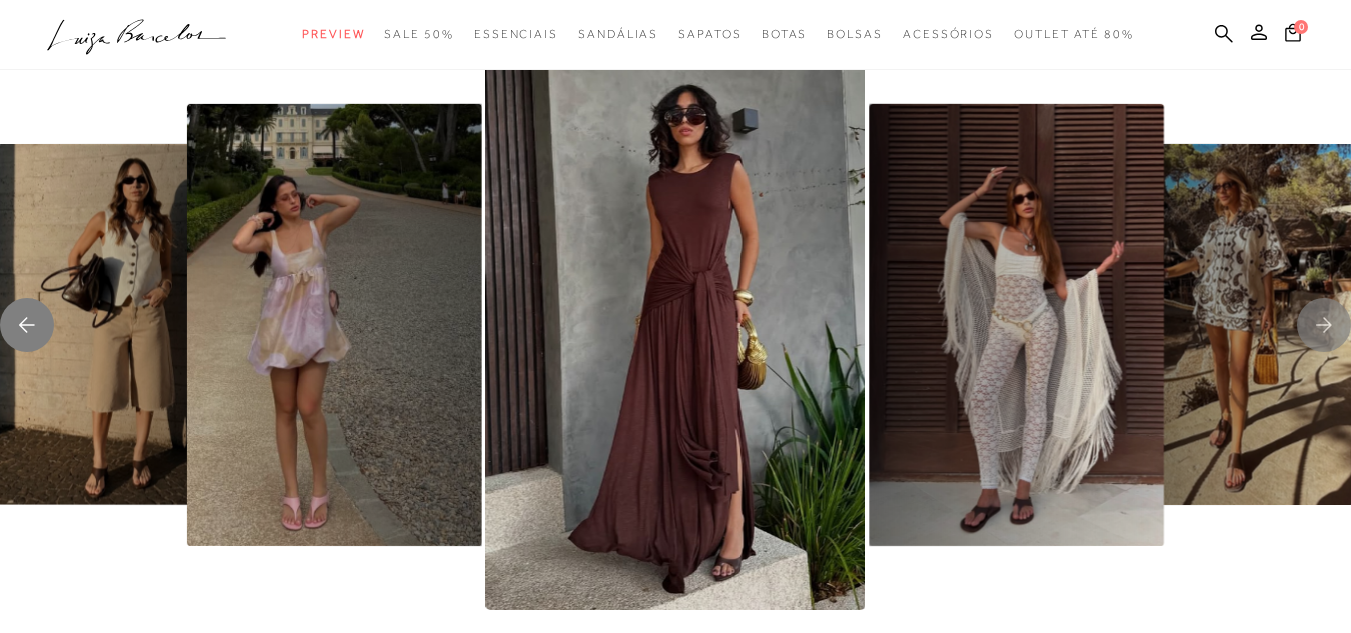 click 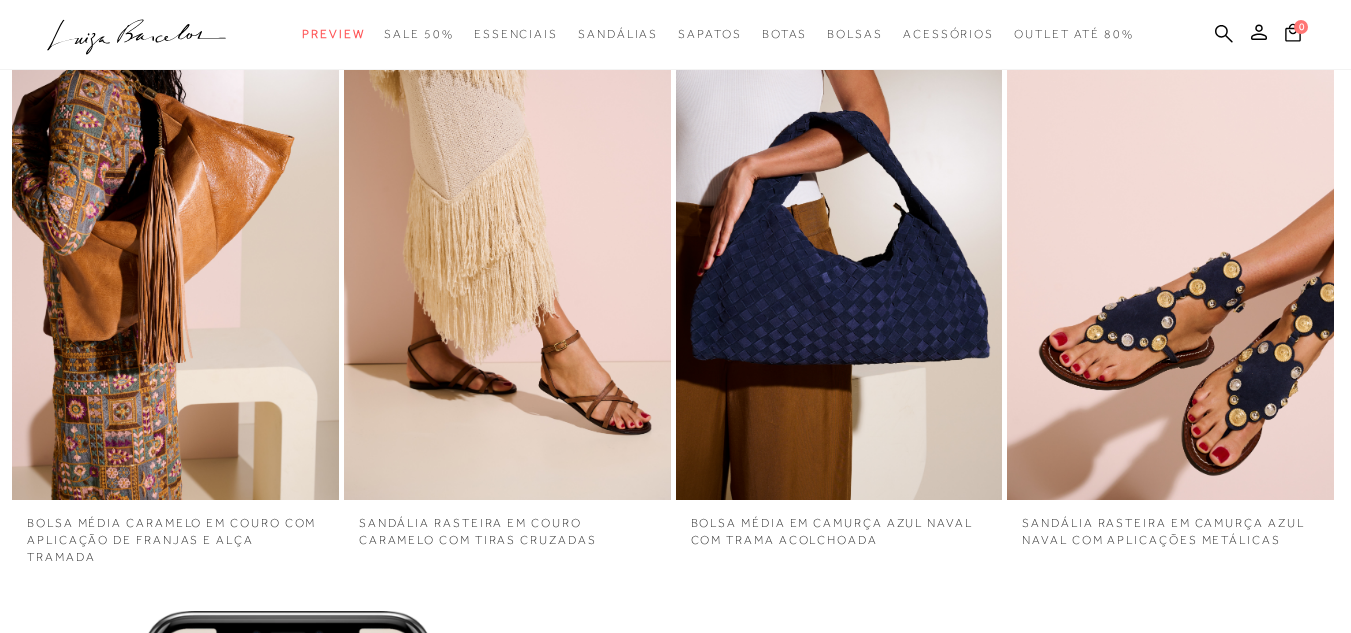 scroll, scrollTop: 4710, scrollLeft: 0, axis: vertical 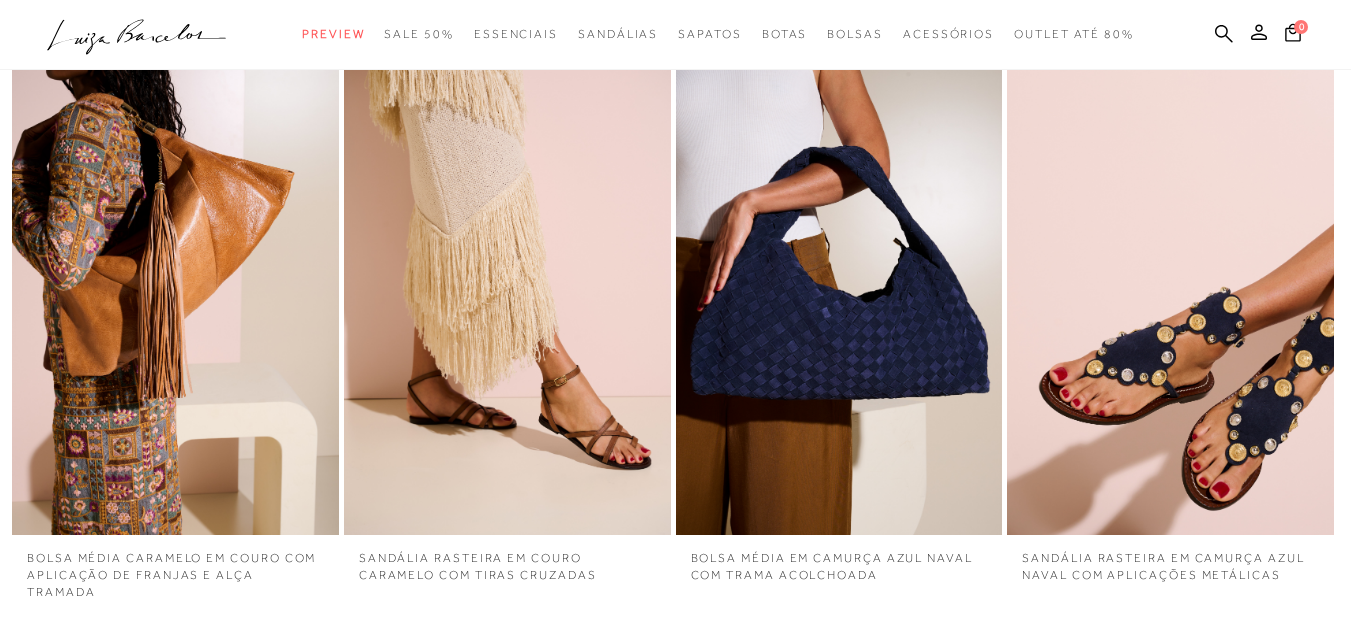 click on "BOLSA MÉDIA CARAMELO EM COURO COM APLICAÇÃO DE FRANJAS E ALÇA TRAMADA
SANDÁLIA RASTEIRA EM COURO CARAMELO COM TIRAS CRUZADAS
BOLSA MÉDIA EM CAMURÇA AZUL NAVAL COM TRAMA ACOLCHOADA" at bounding box center (675, 336) 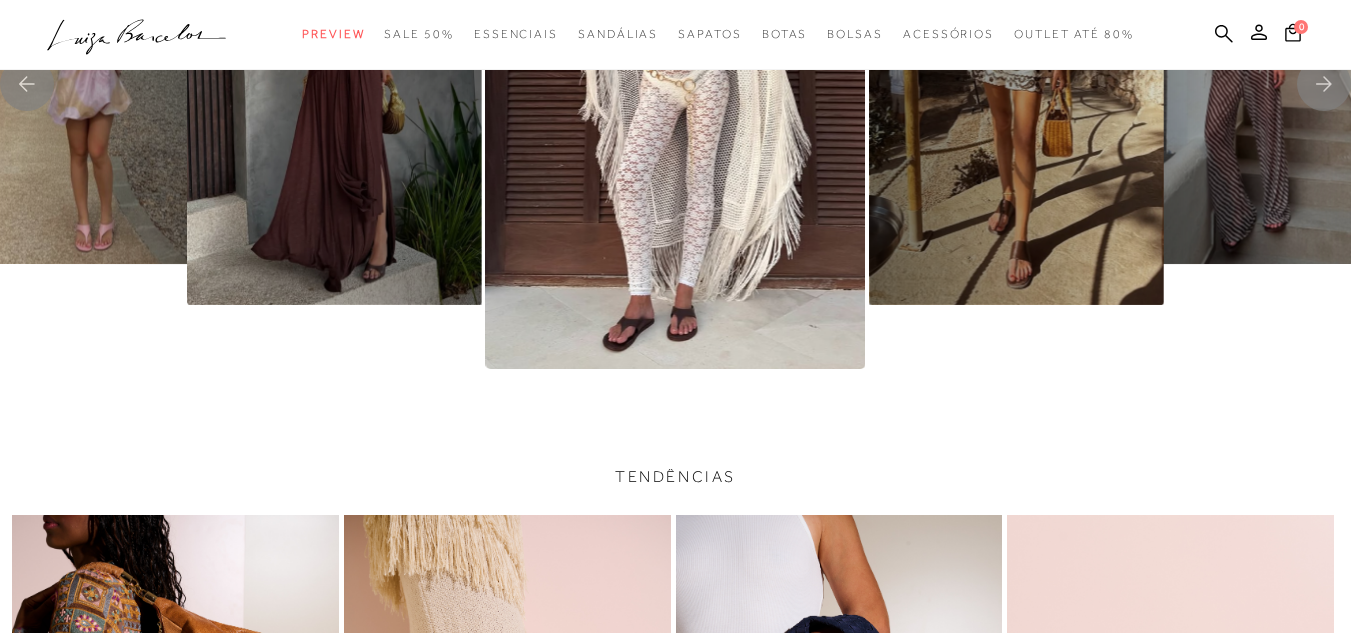 scroll, scrollTop: 4210, scrollLeft: 0, axis: vertical 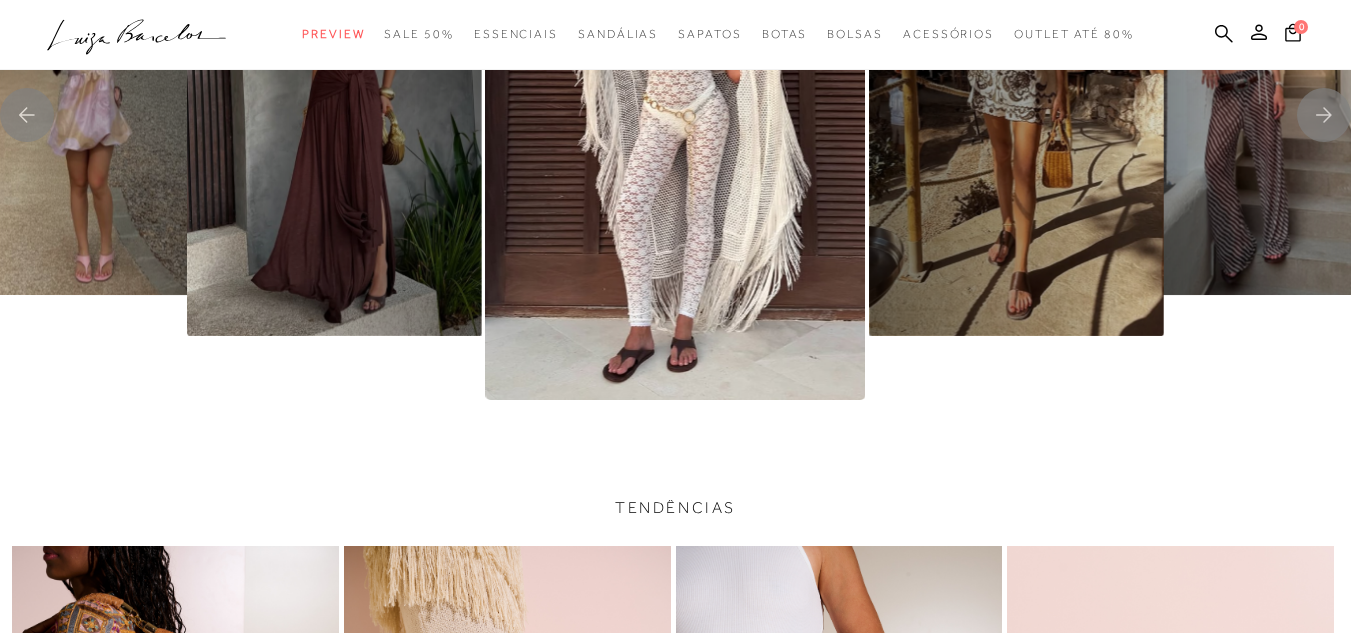 click at bounding box center (675, -1335) 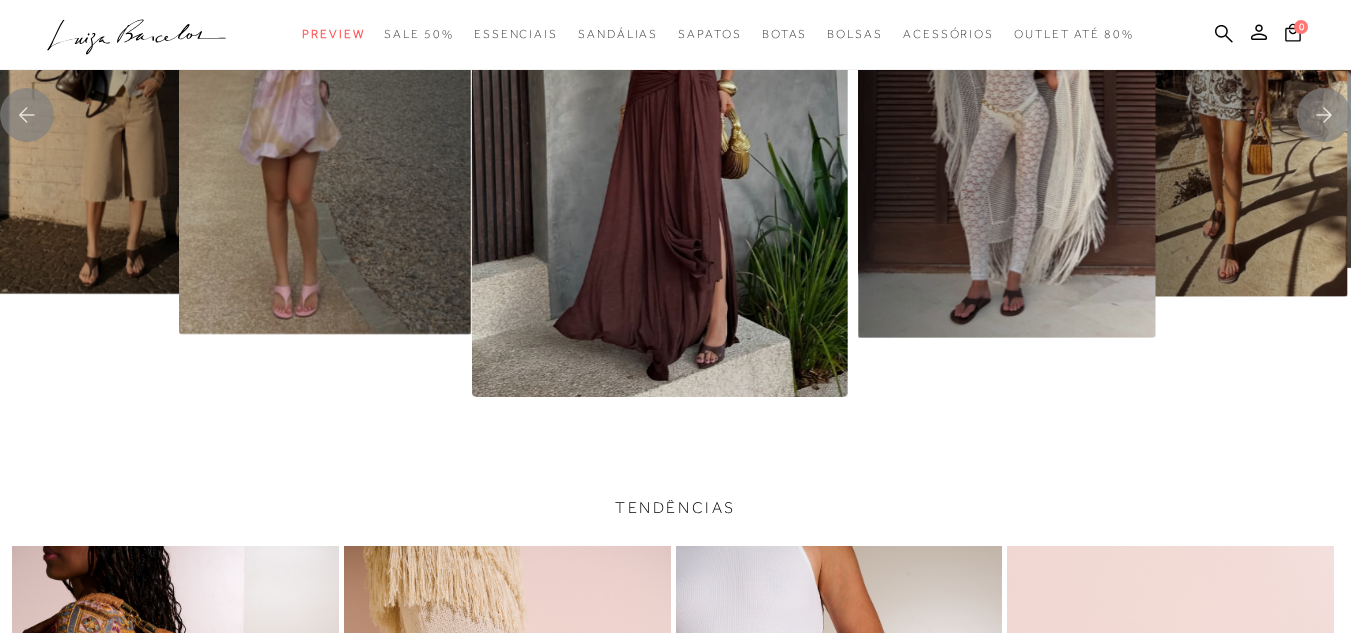 click at bounding box center (675, -1335) 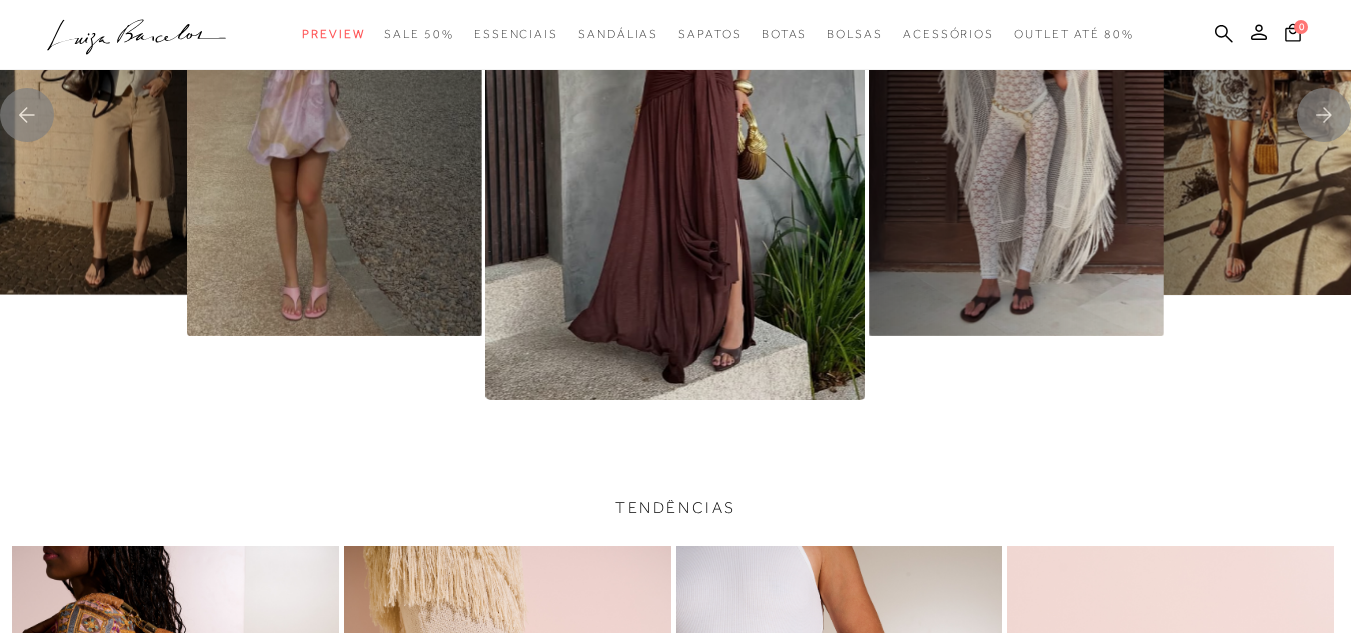 click at bounding box center [675, -1335] 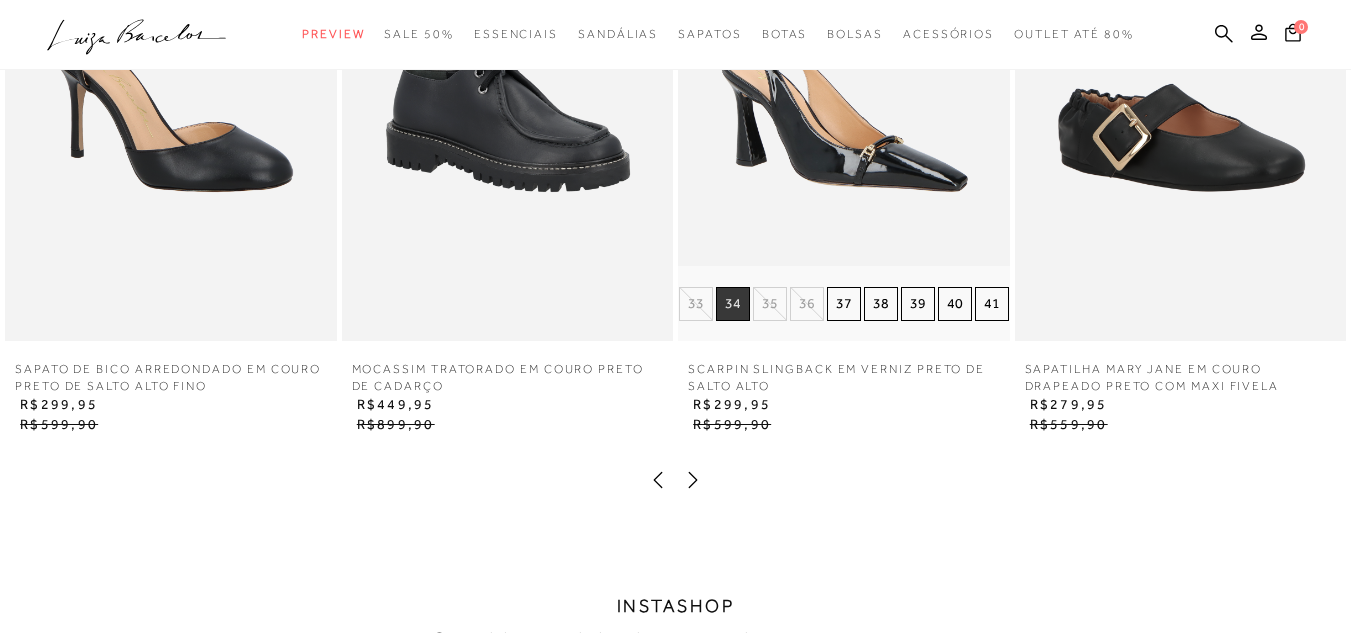 scroll, scrollTop: 3310, scrollLeft: 0, axis: vertical 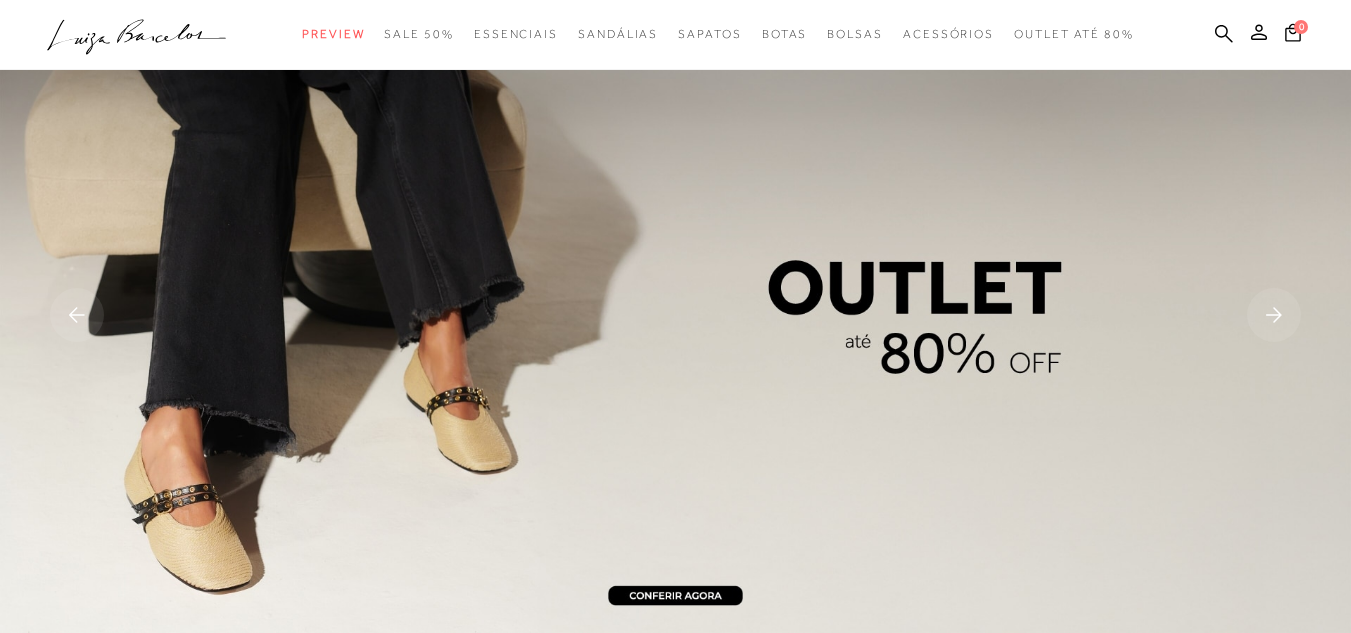 click 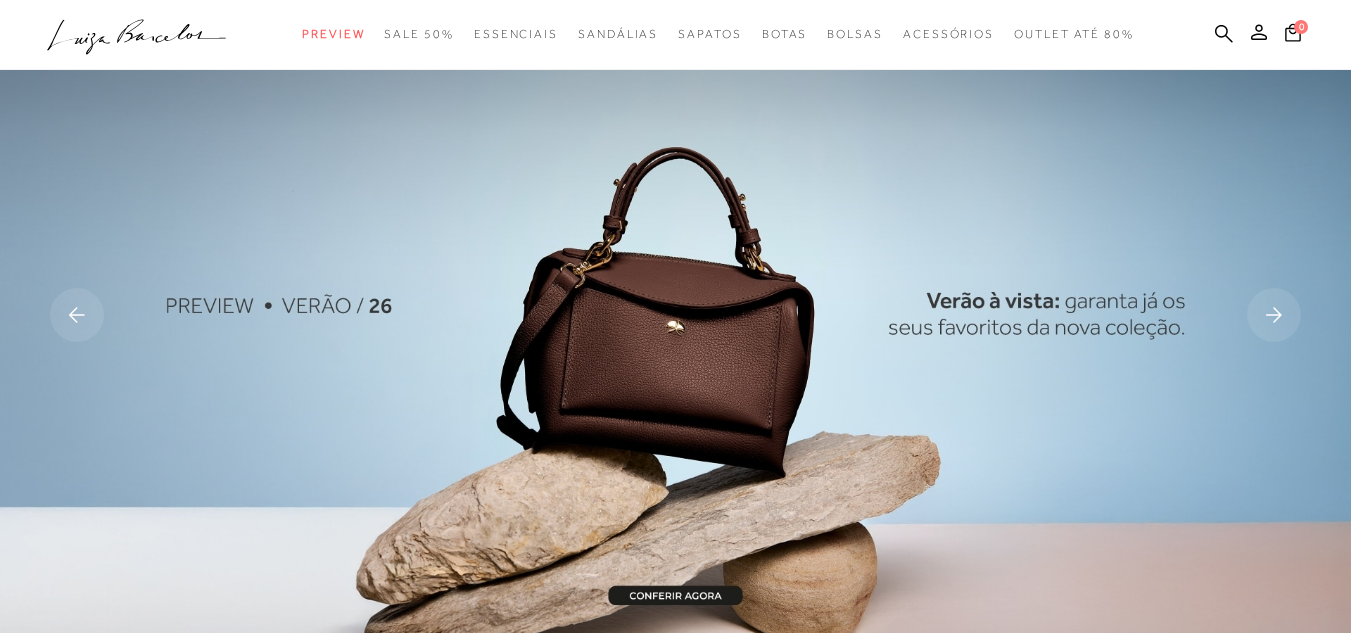 click 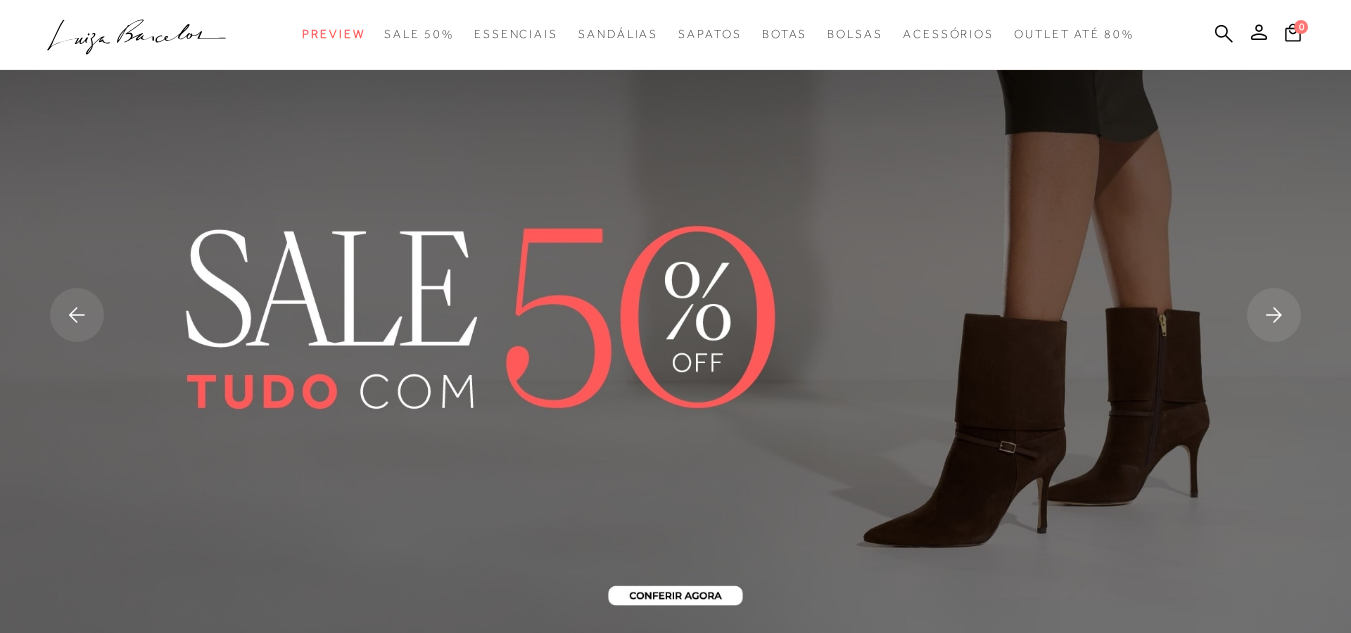 click 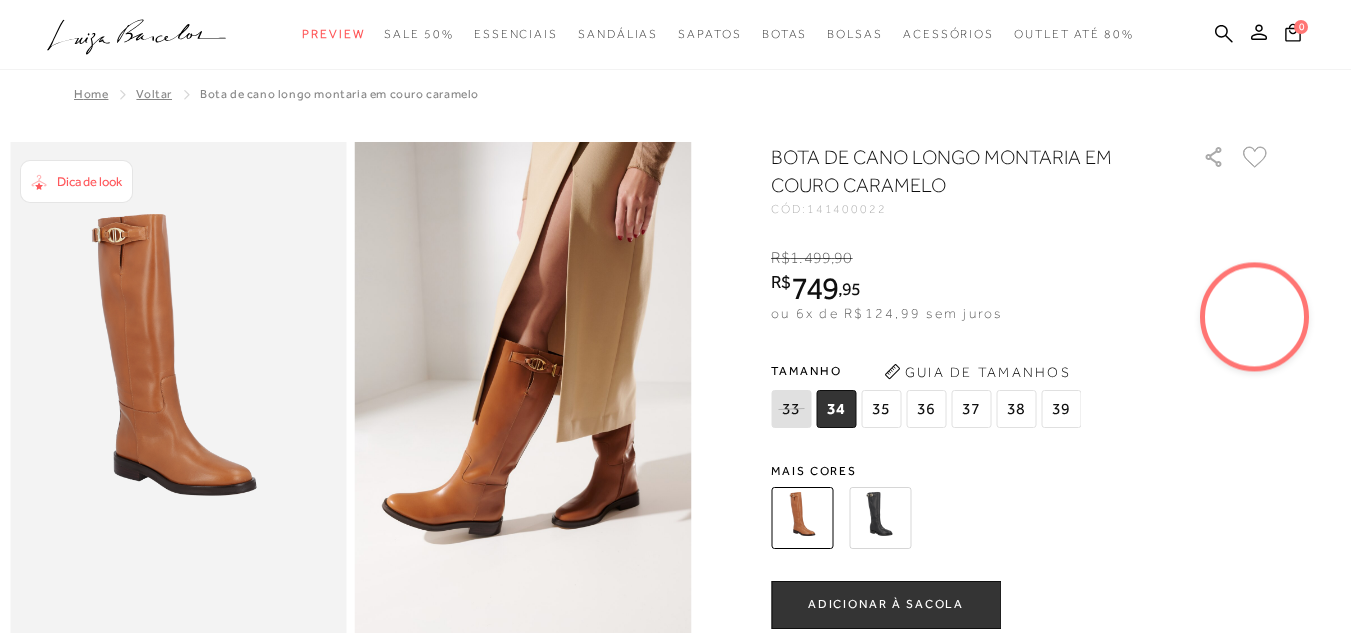 scroll, scrollTop: 0, scrollLeft: 0, axis: both 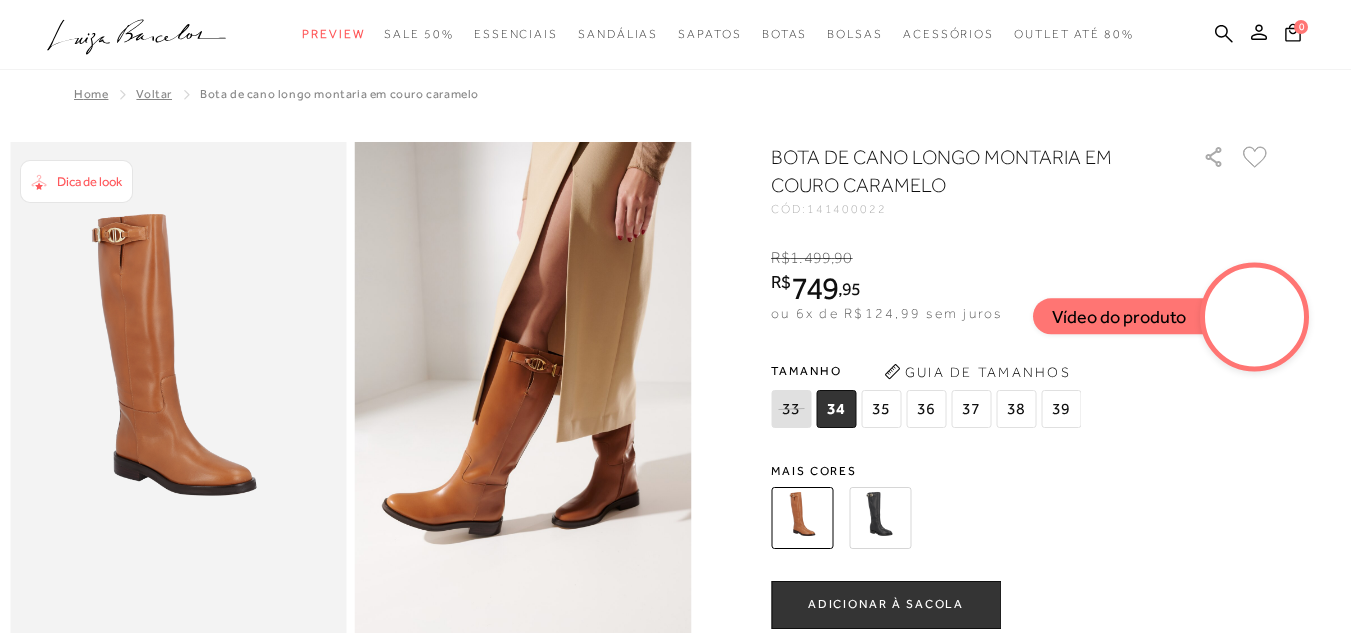 click on ".a{fill-rule:evenodd;}
Preview
Sandálias
Sapatos
Mules
Rasteiras Bolsas Modelo" at bounding box center [660, 34] 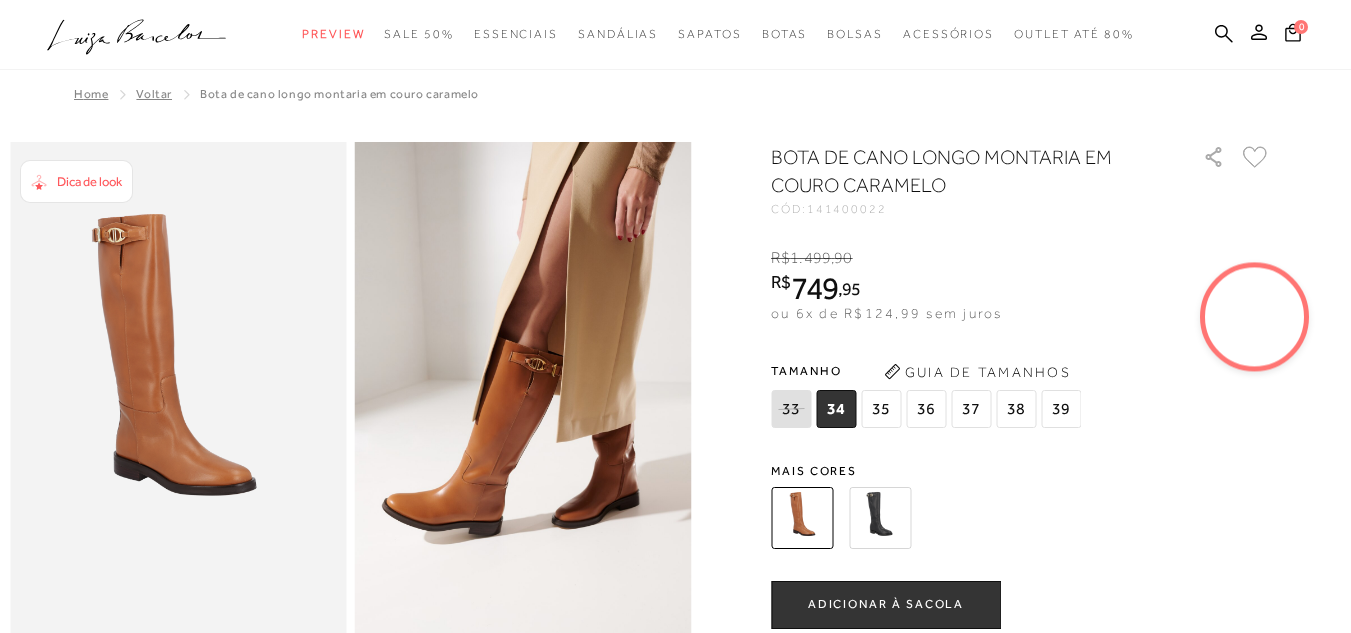 click on ".a{fill-rule:evenodd;}
Preview
Sandálias
Sapatos
Mules
Rasteiras Bolsas Modelo" at bounding box center [660, 34] 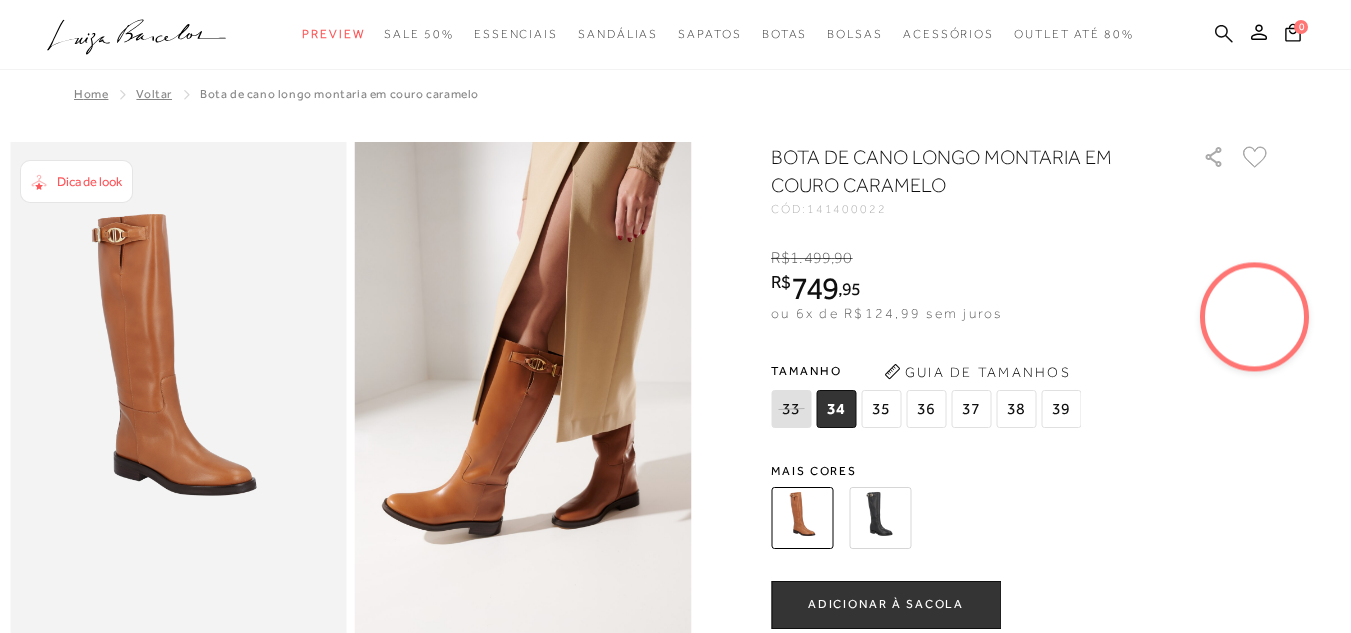 click 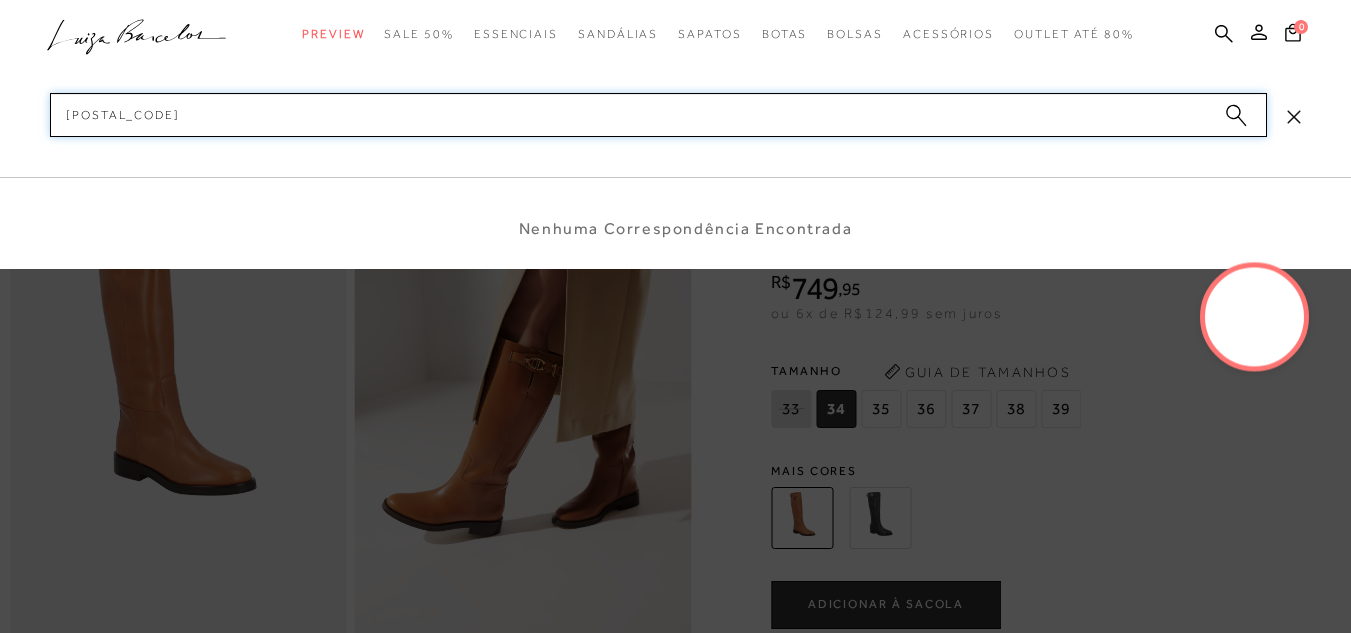 type on "60600006" 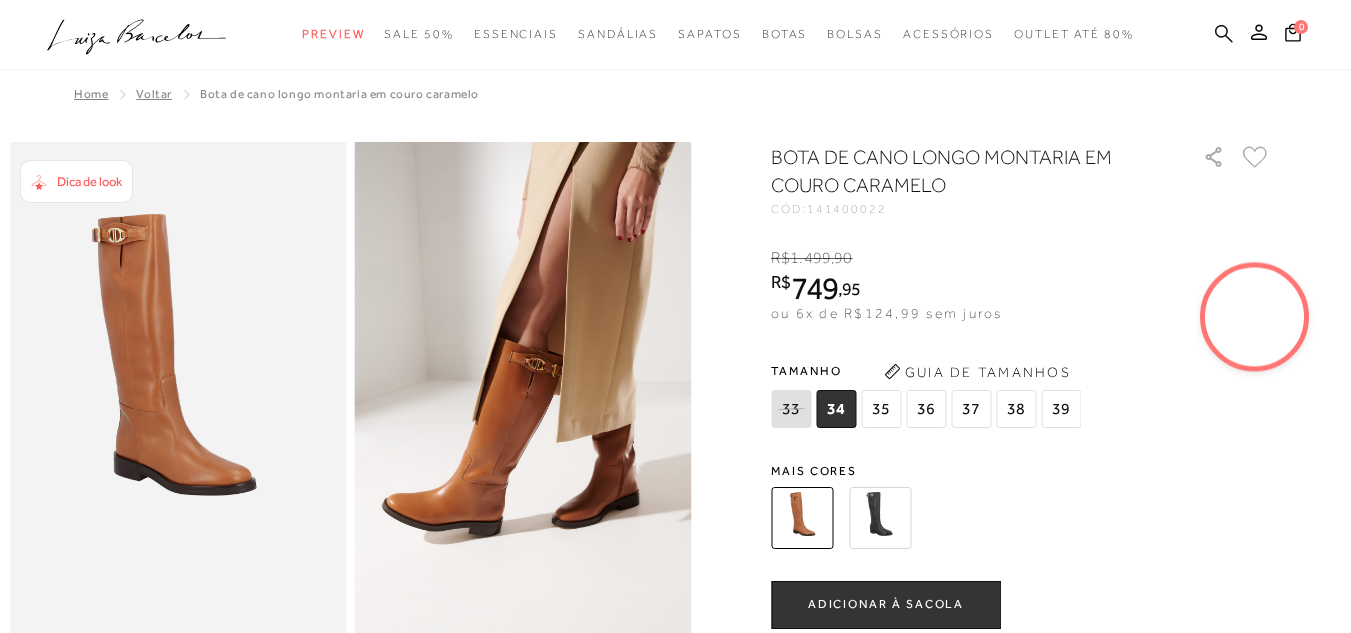 click 